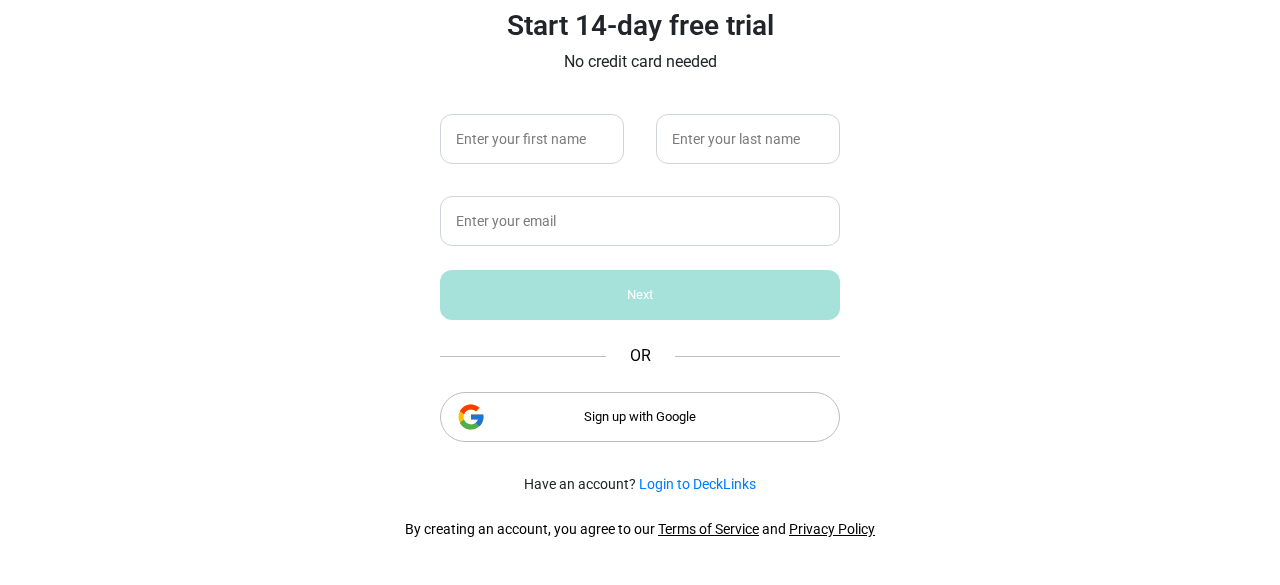 scroll, scrollTop: 0, scrollLeft: 0, axis: both 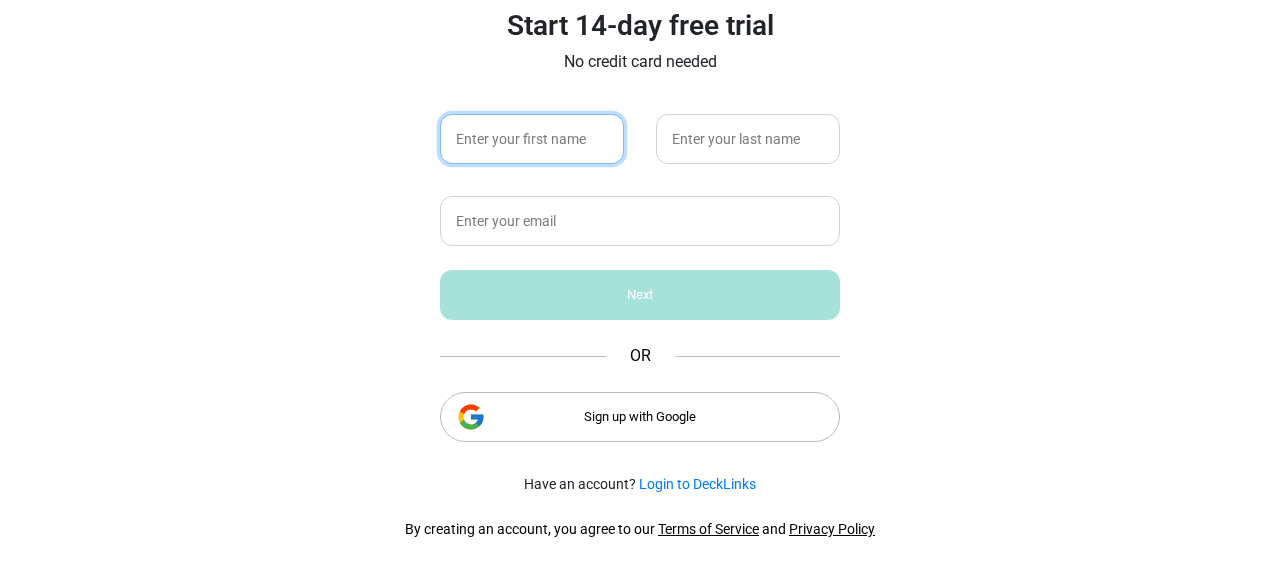 click at bounding box center (532, 139) 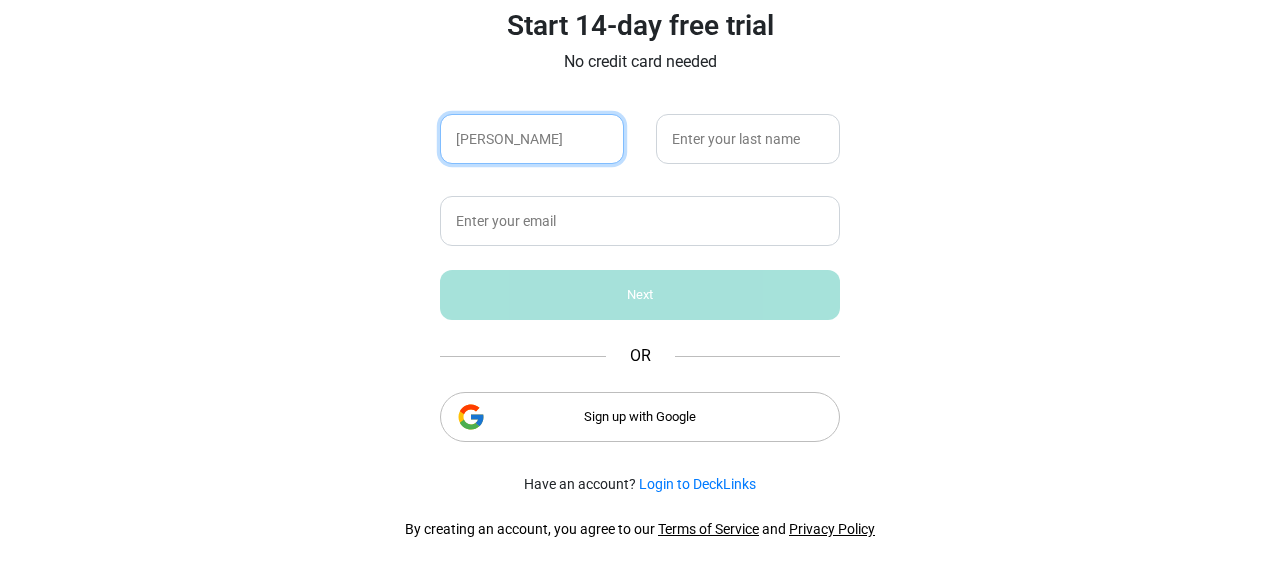 type on "[PERSON_NAME]" 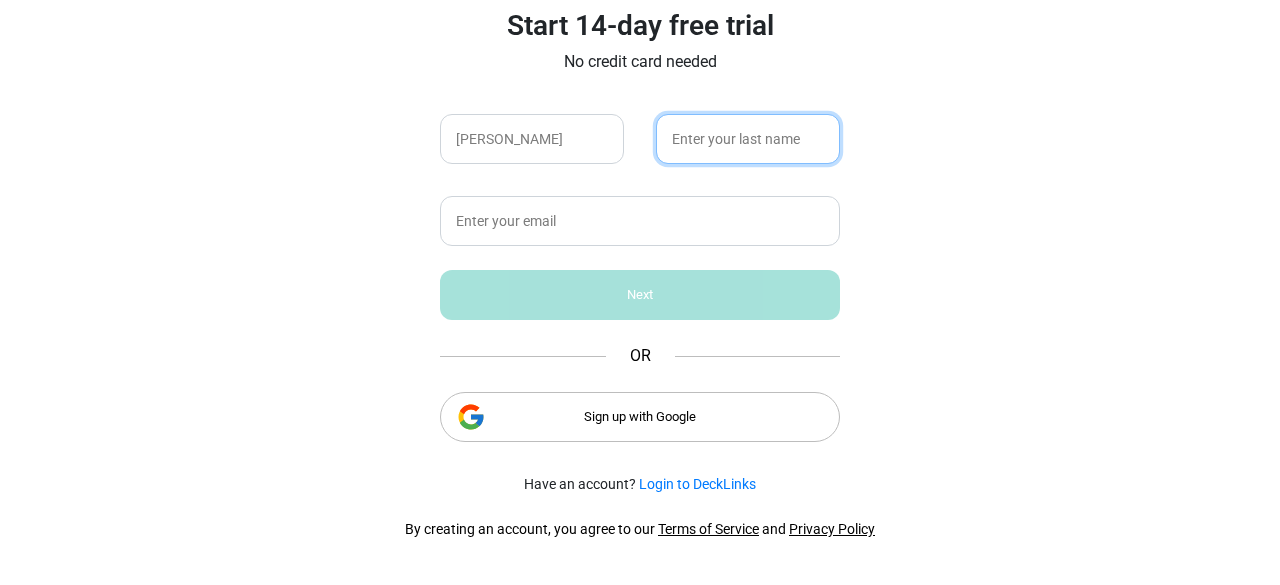 click at bounding box center (748, 139) 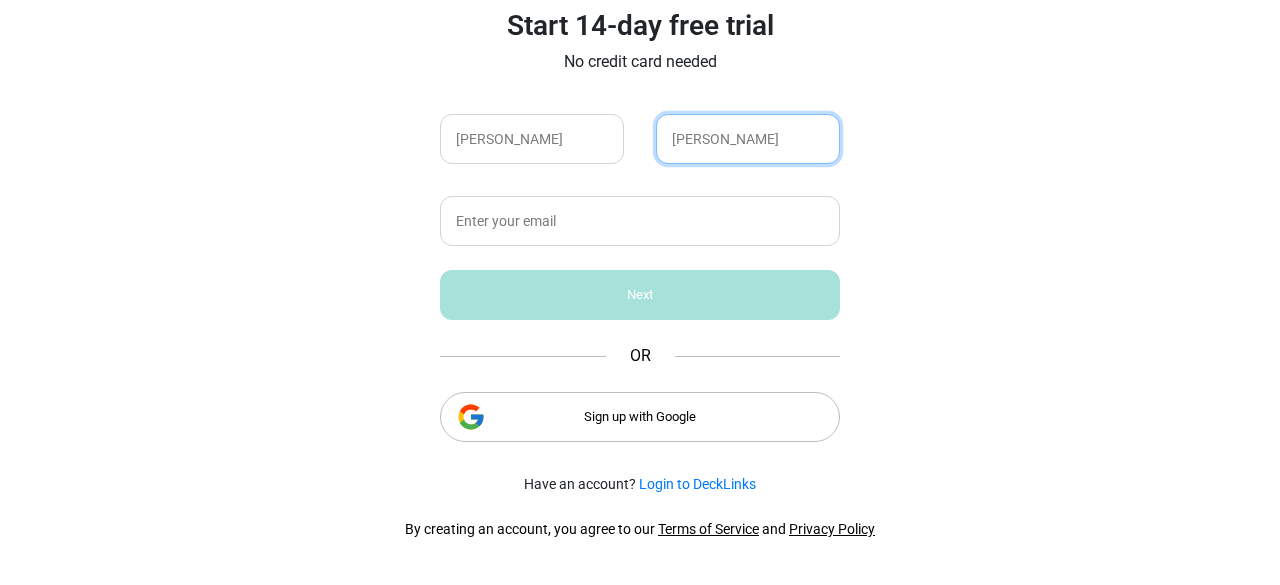 type on "[PERSON_NAME]" 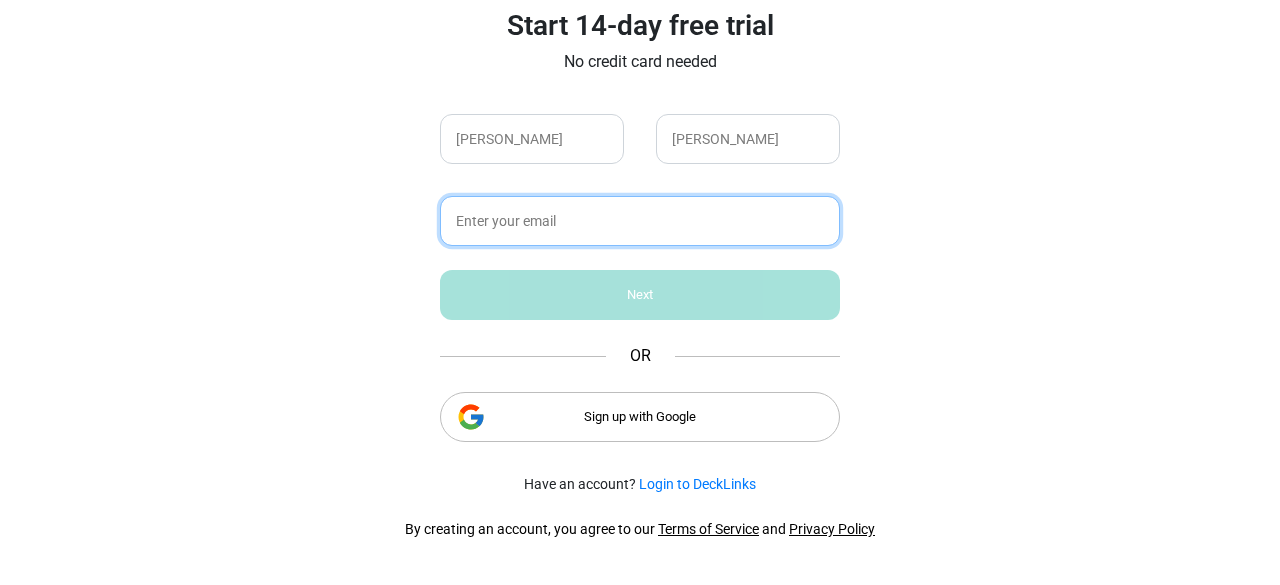 click at bounding box center (640, 221) 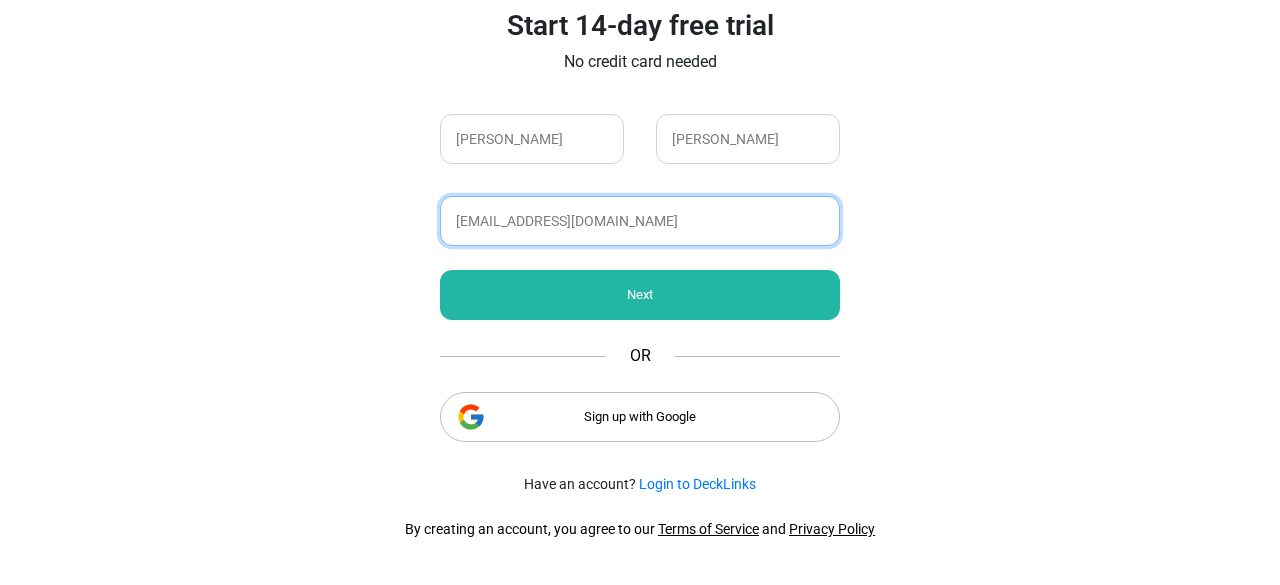 type on "[EMAIL_ADDRESS][DOMAIN_NAME]" 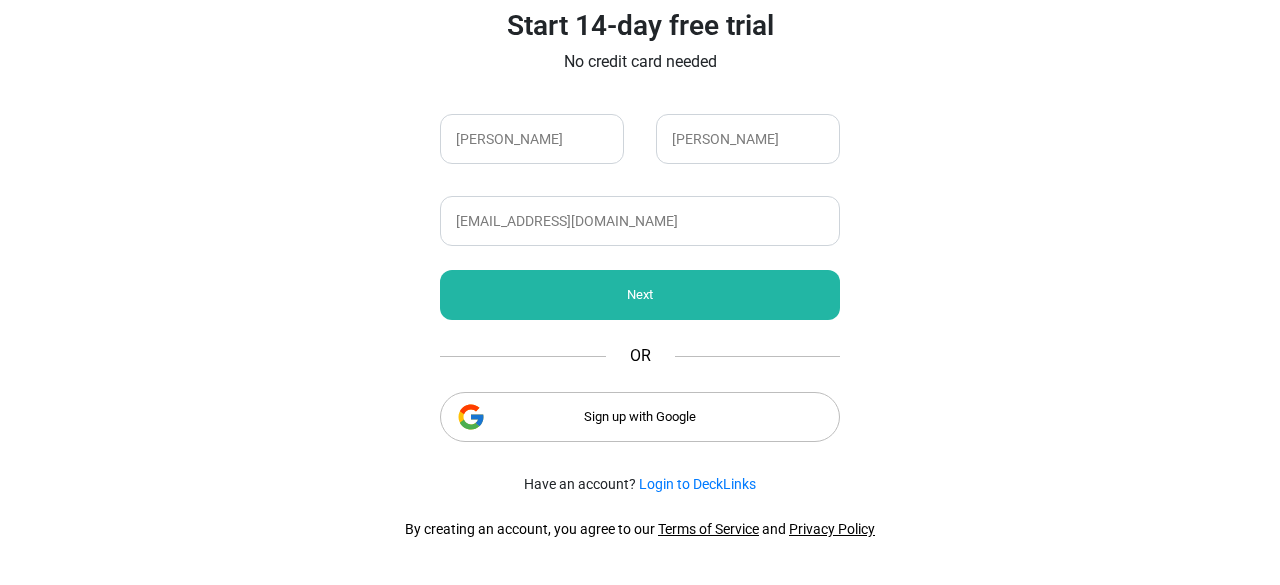 click on "Next" at bounding box center [640, 295] 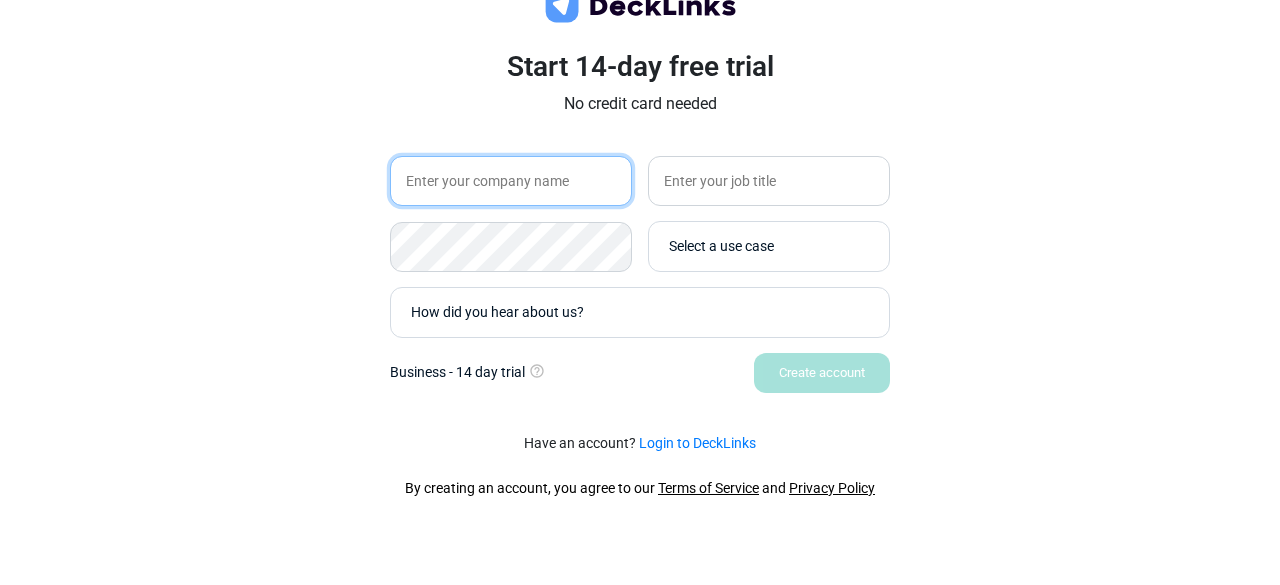 click at bounding box center [511, 181] 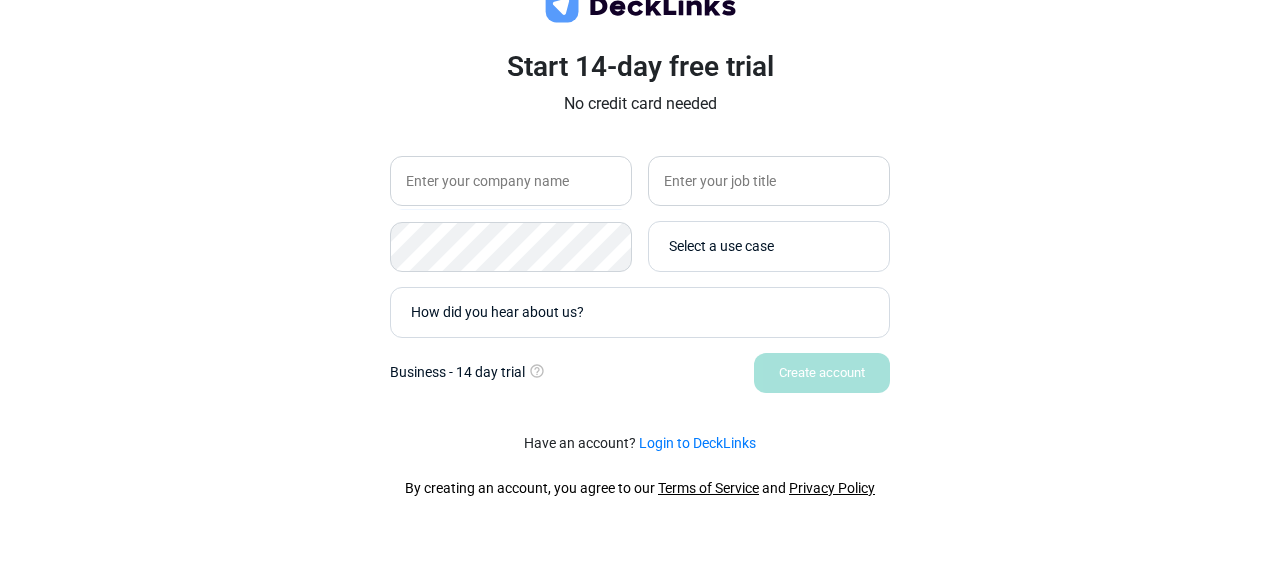 click on "Select a use case" at bounding box center [774, 246] 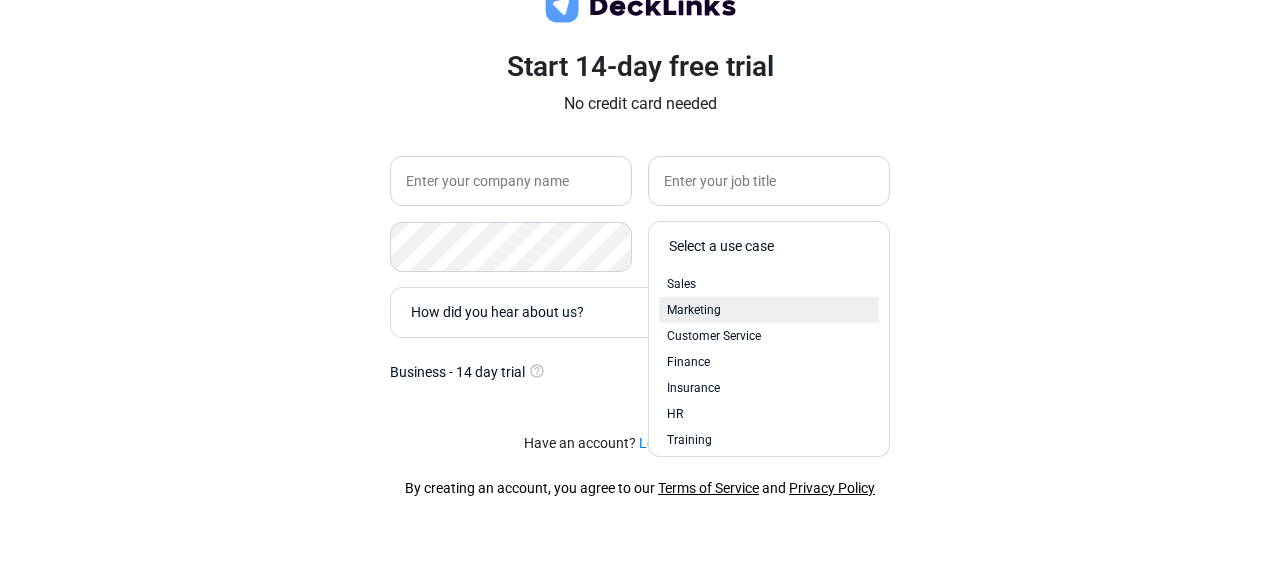 click on "Marketing" at bounding box center [694, 310] 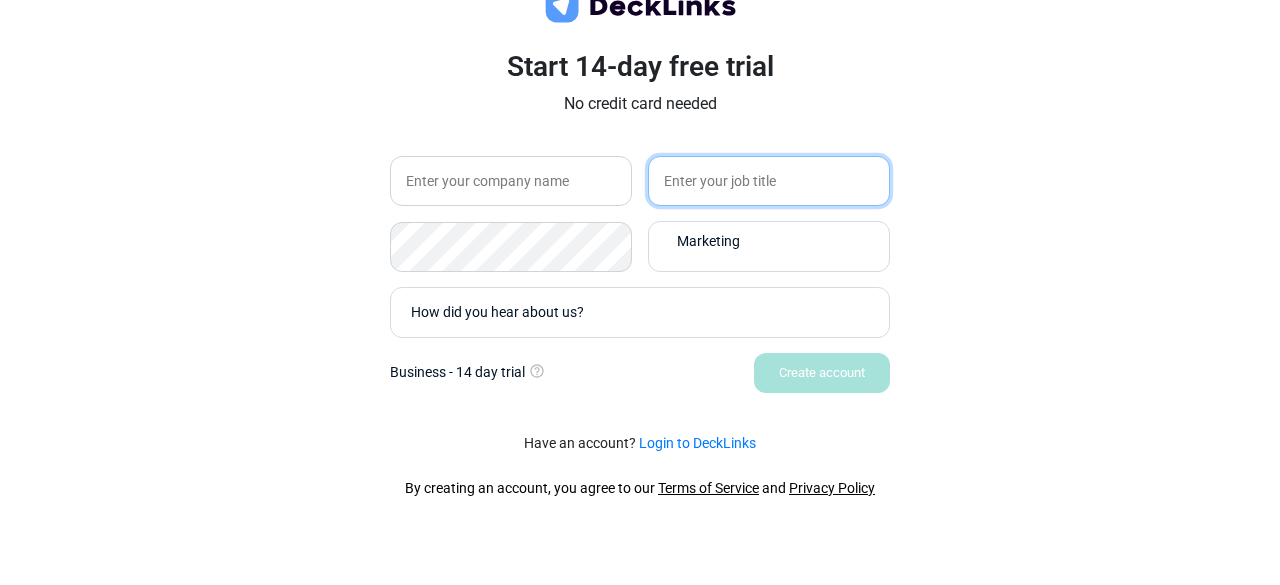click at bounding box center (769, 181) 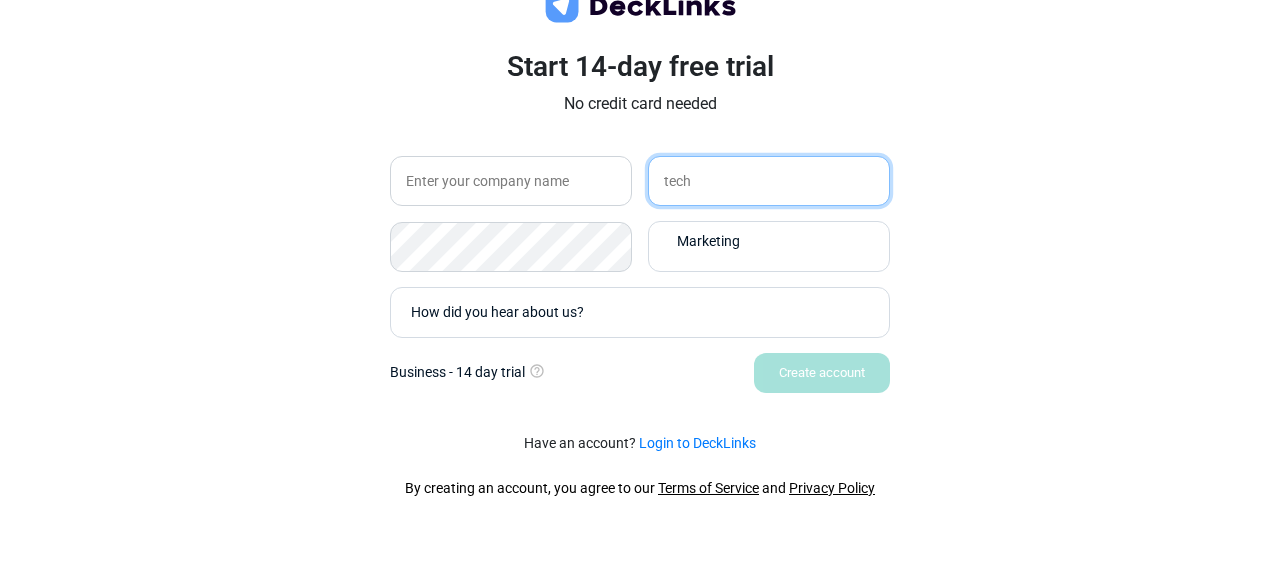 type on "tech" 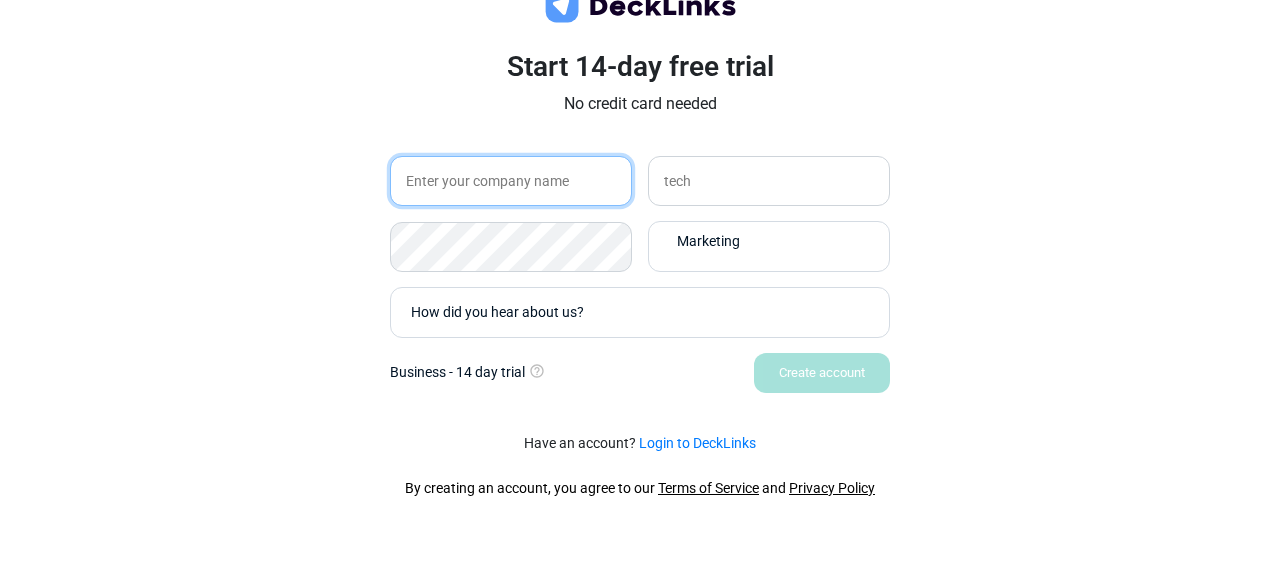 click at bounding box center (511, 181) 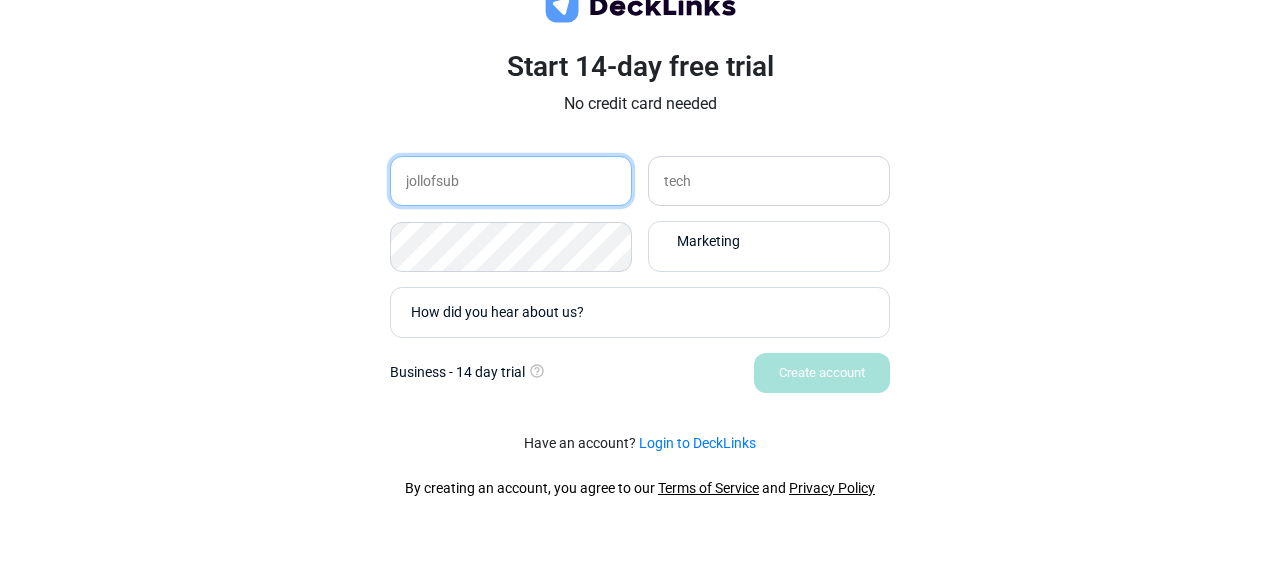 type on "jollofsub" 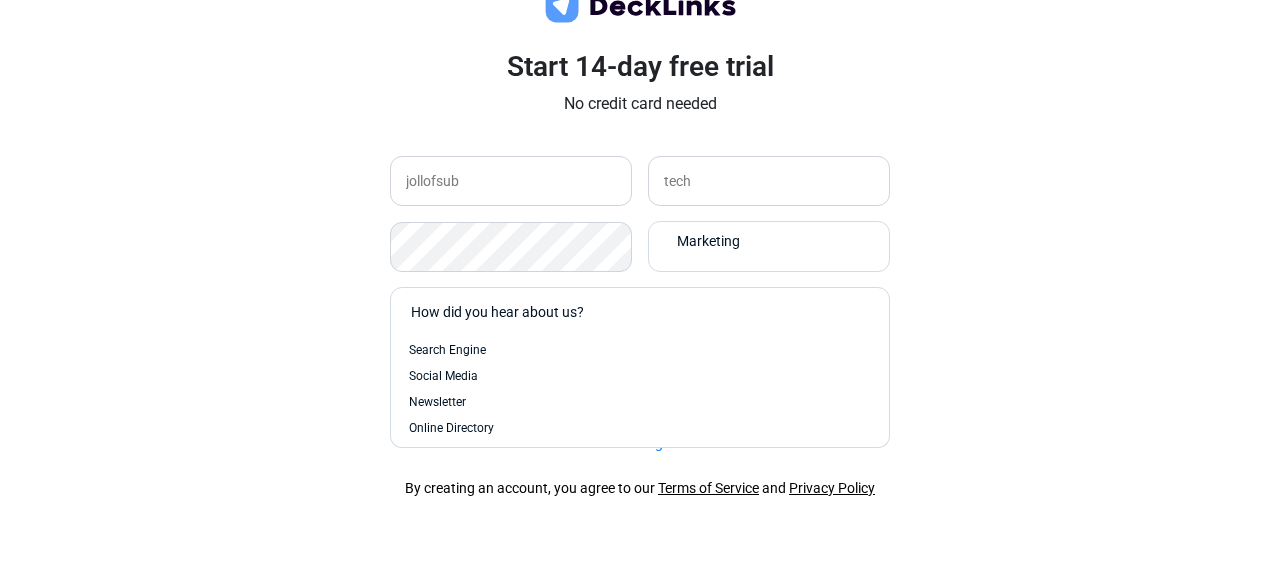 click on "How did you hear about us?" at bounding box center [645, 312] 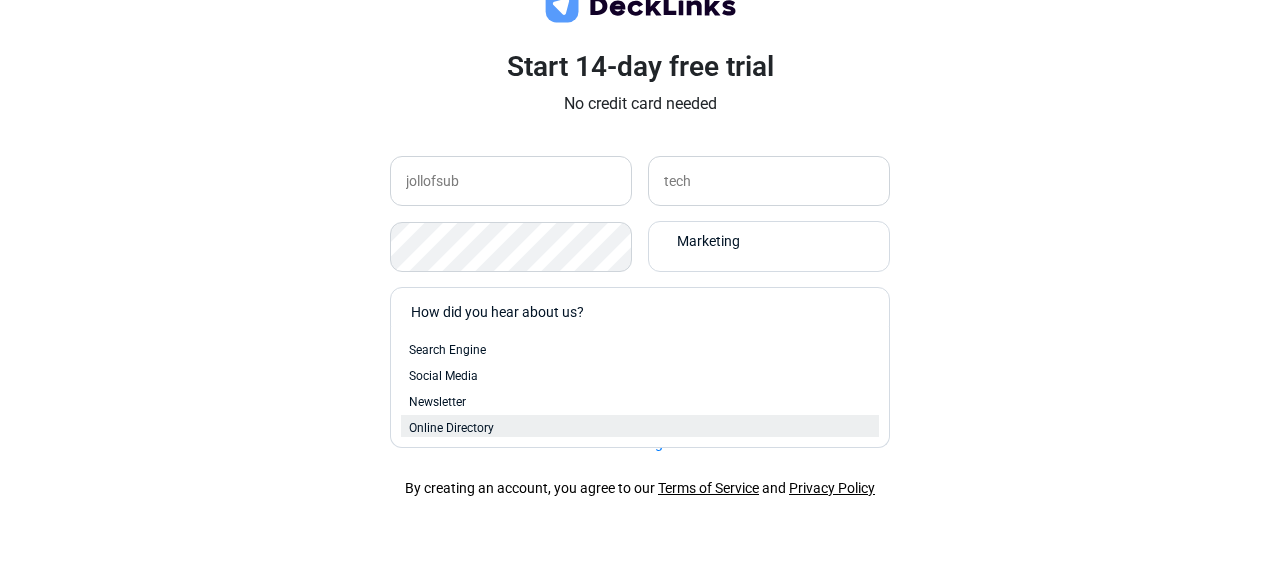 scroll, scrollTop: 82, scrollLeft: 0, axis: vertical 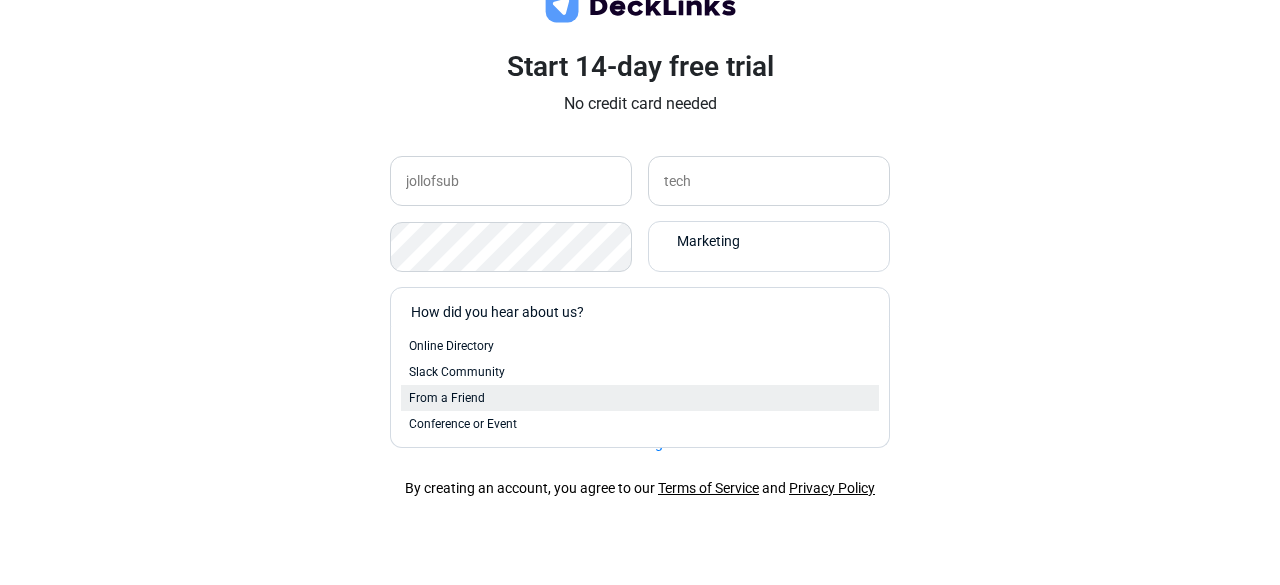 click on "From a Friend" at bounding box center (640, 398) 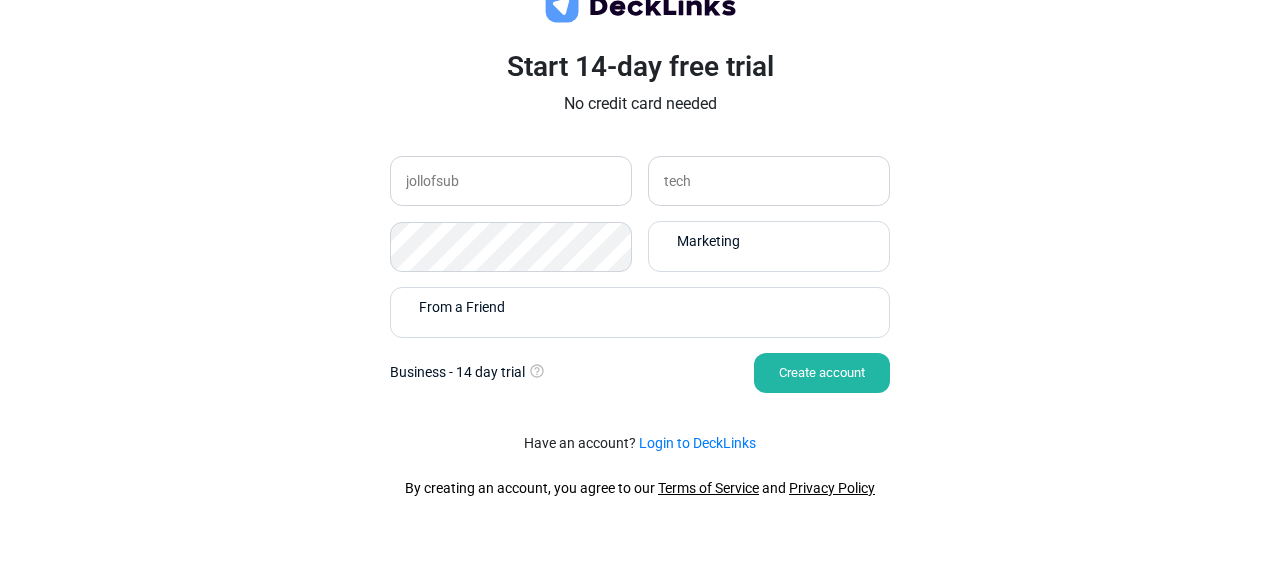 click on "Create account" at bounding box center (822, 373) 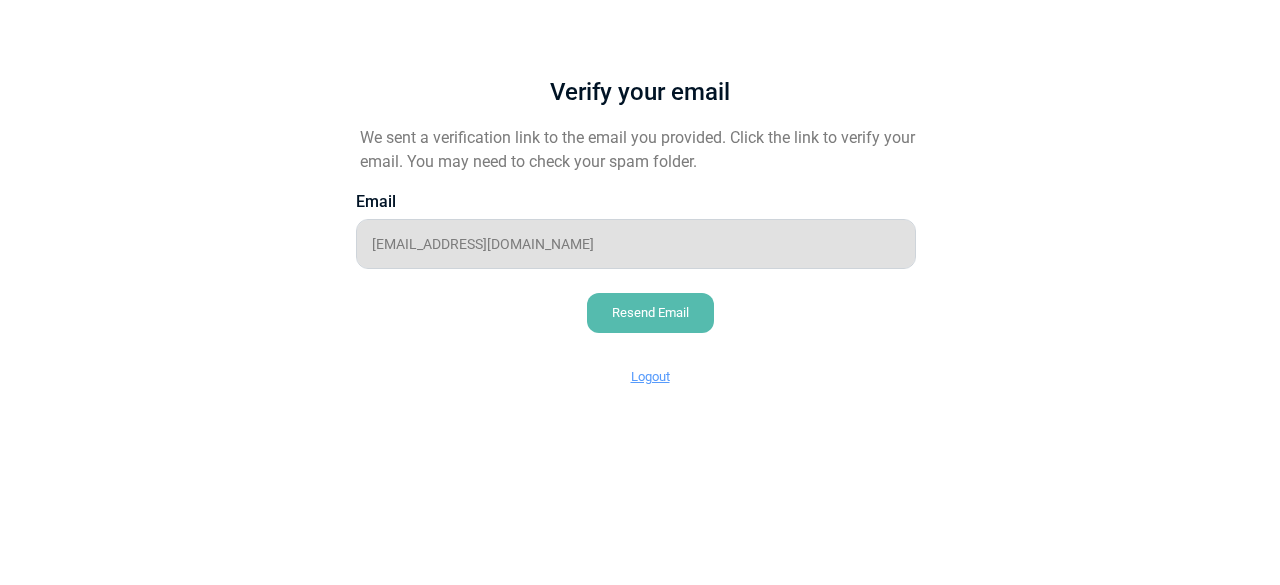 click on "Resend Email" at bounding box center [650, 313] 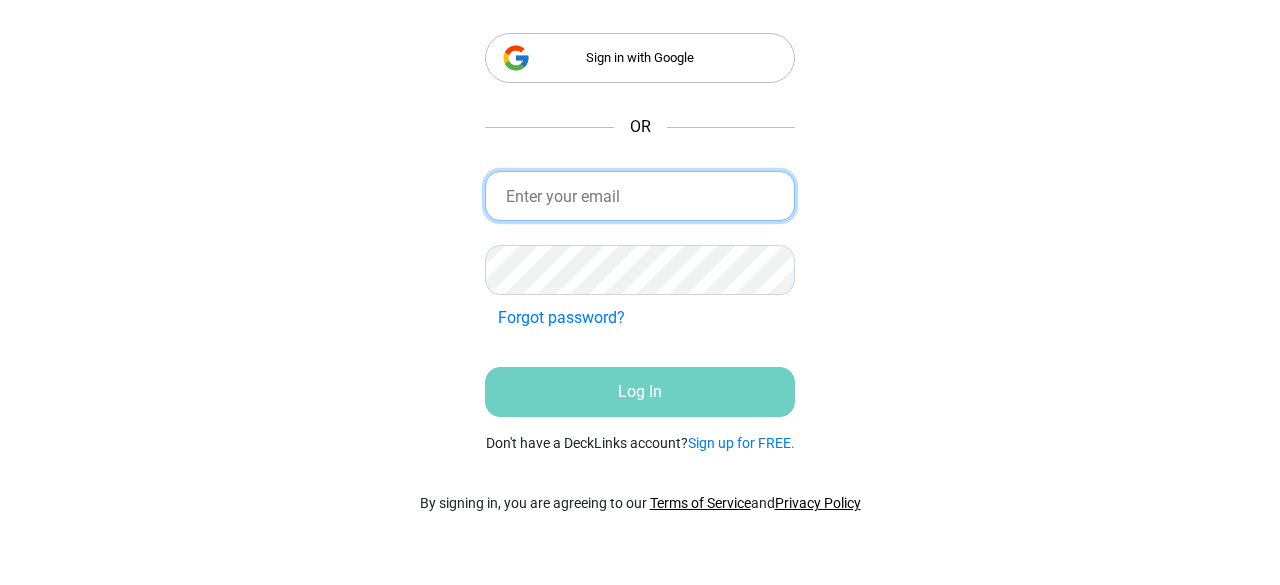 click at bounding box center [640, 196] 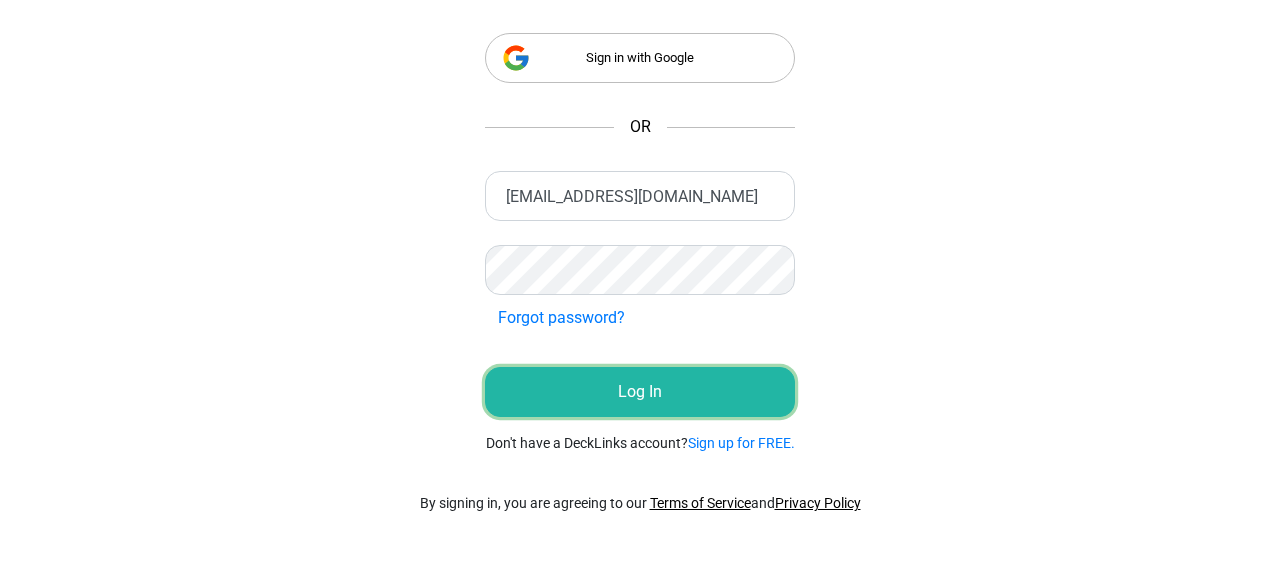 click on "Log In" at bounding box center (640, 392) 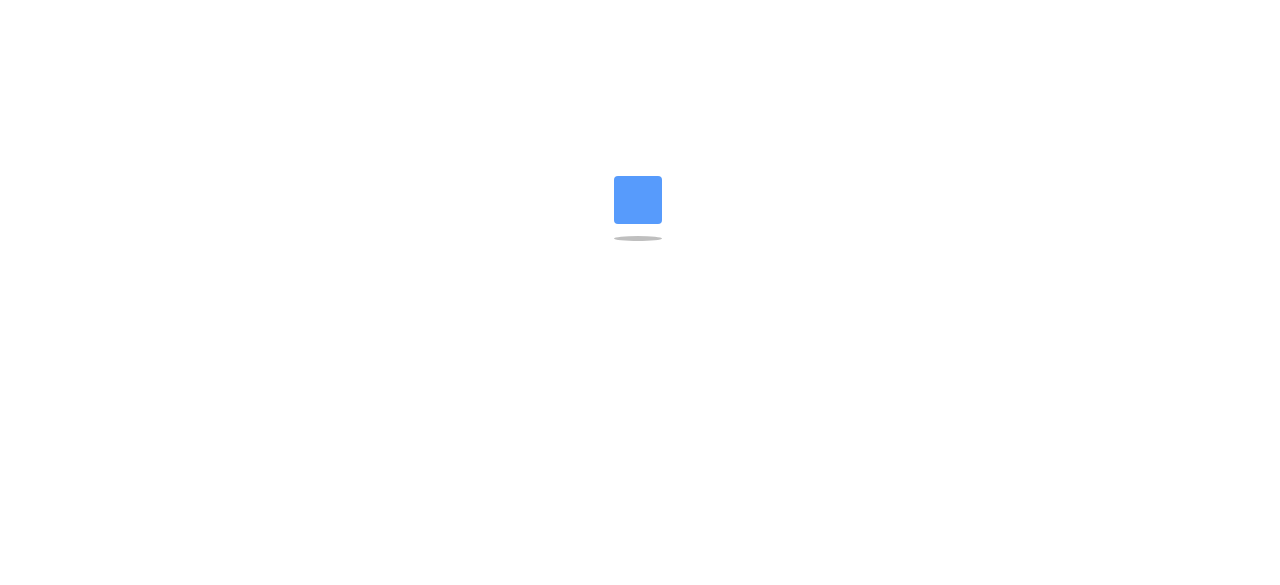 scroll, scrollTop: 0, scrollLeft: 0, axis: both 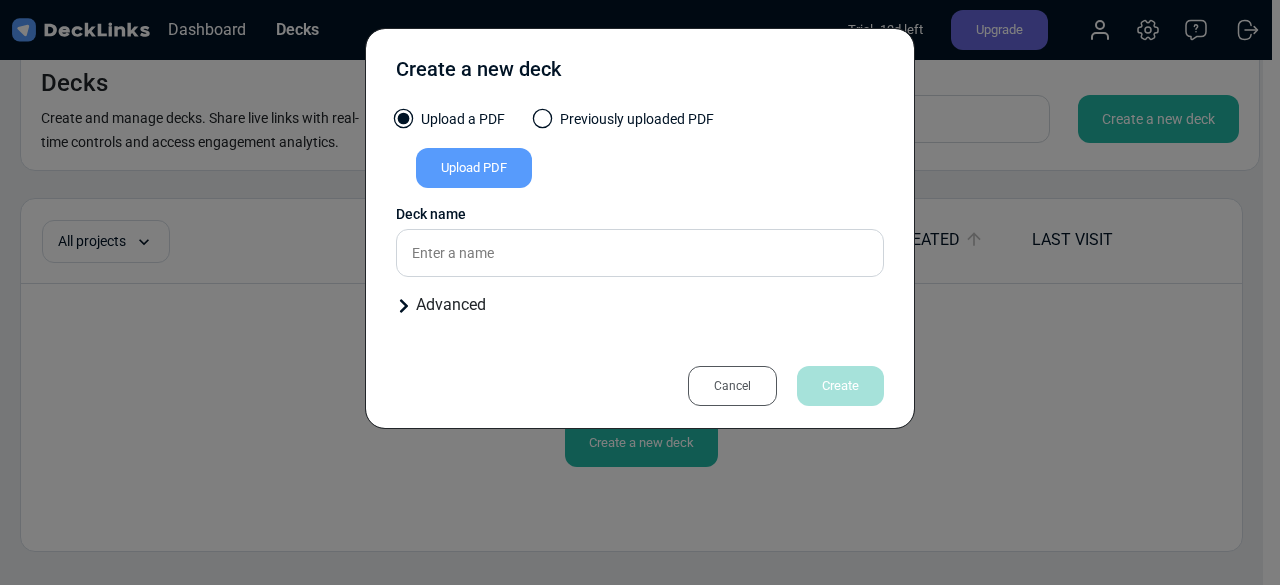 click on "Upload PDF" at bounding box center [474, 168] 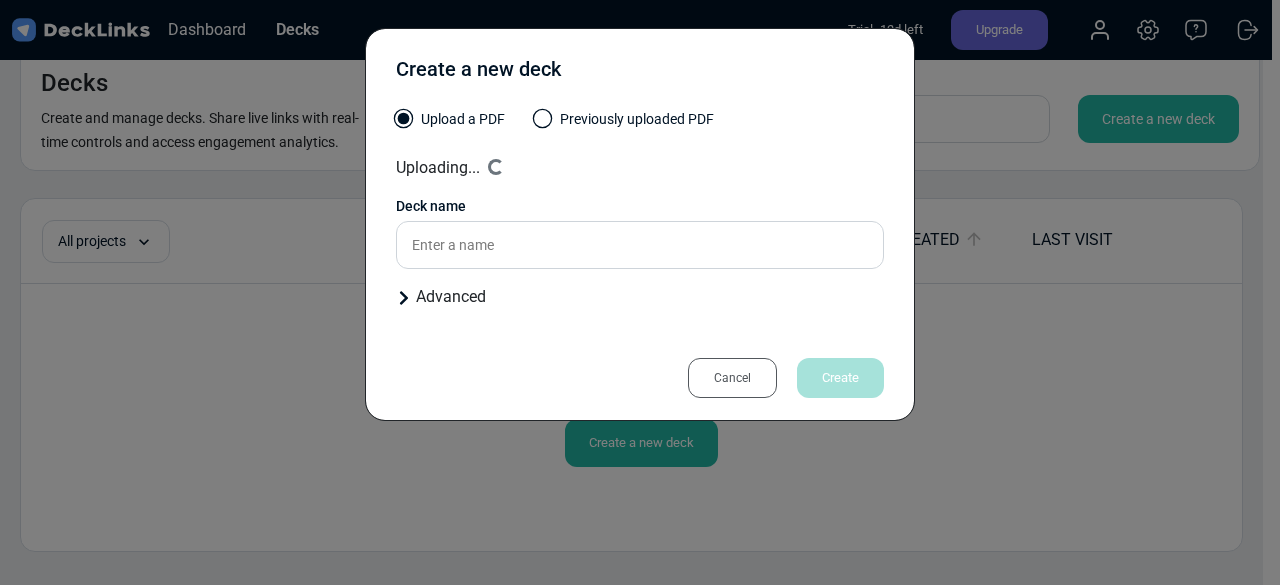 type on "Project update" 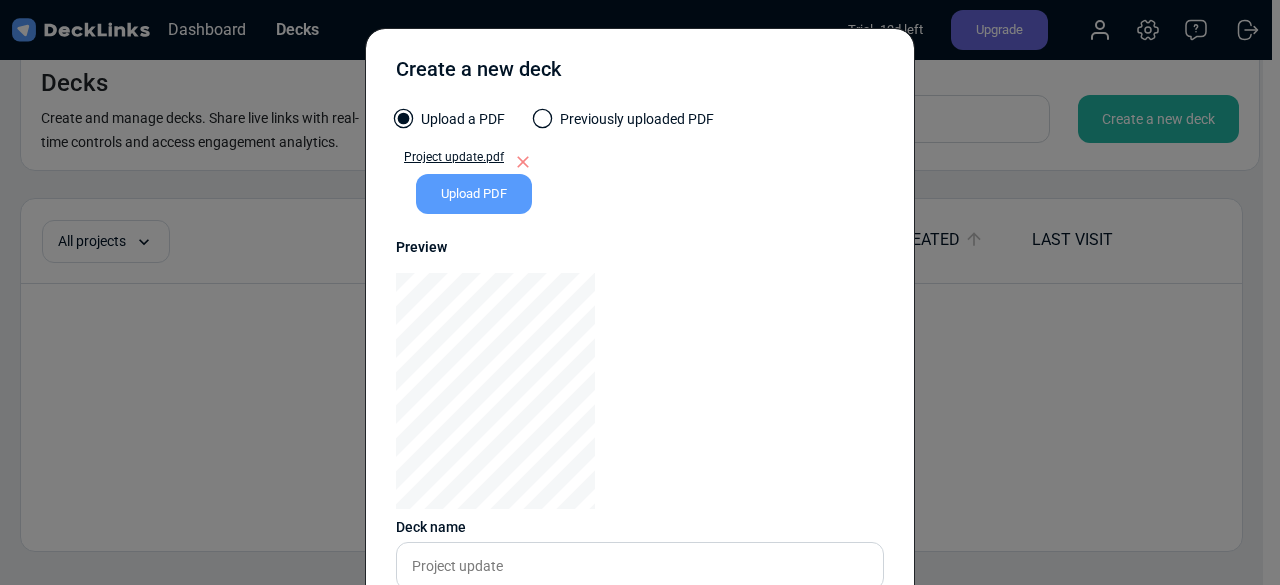 scroll, scrollTop: 184, scrollLeft: 0, axis: vertical 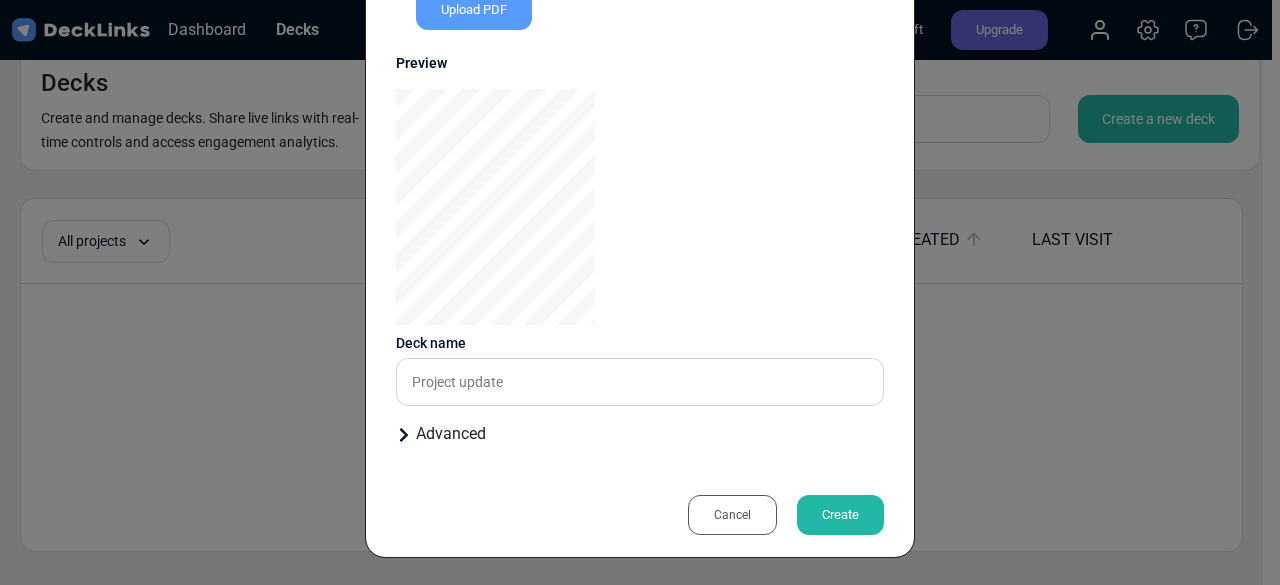 click on "Create" at bounding box center (840, 515) 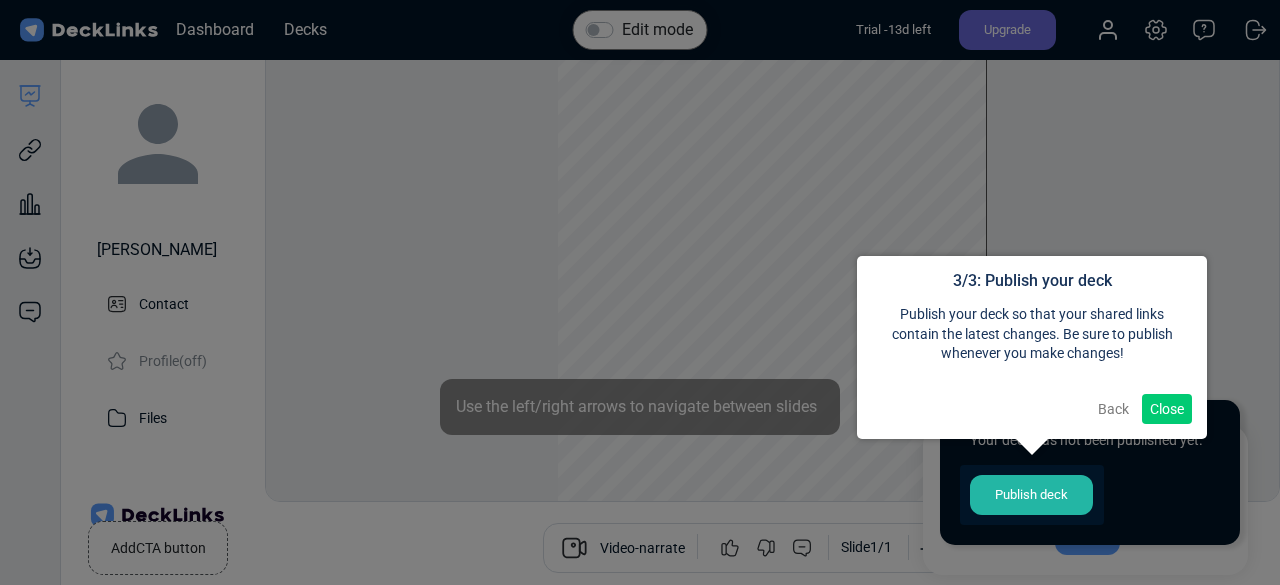 click on "Close" at bounding box center [1167, 409] 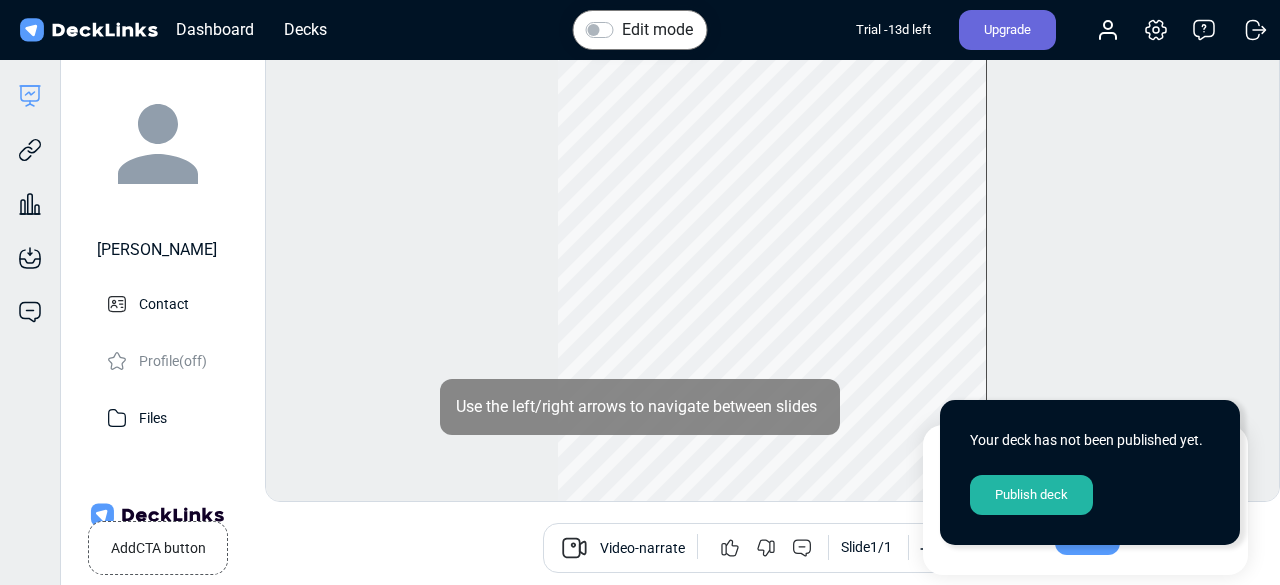 scroll, scrollTop: 0, scrollLeft: 0, axis: both 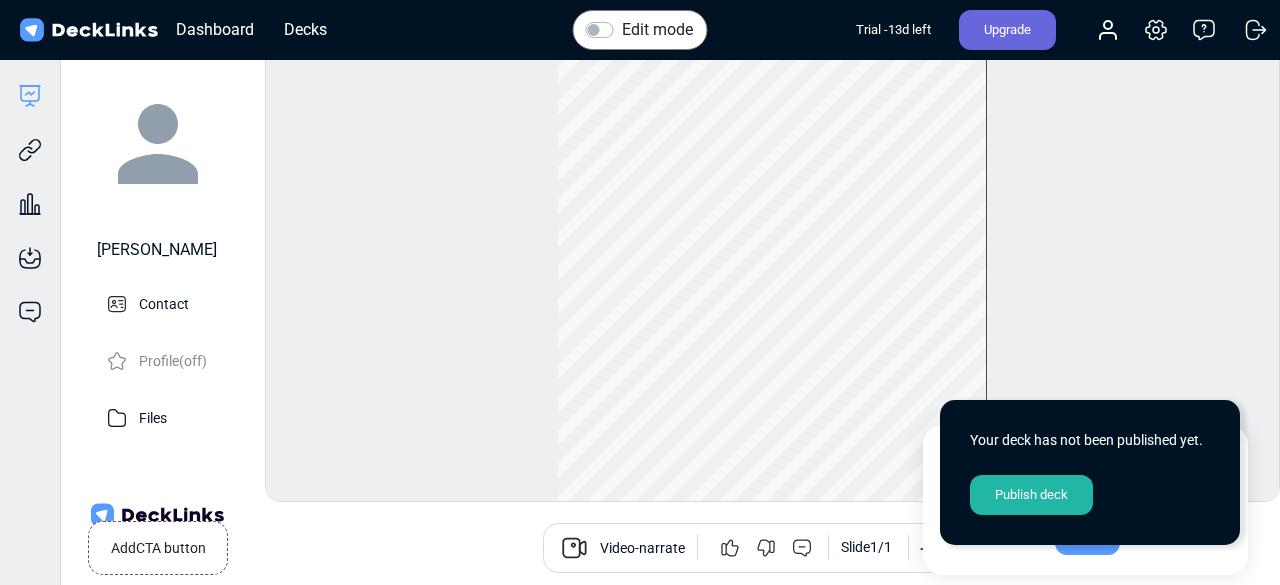 drag, startPoint x: 377, startPoint y: 421, endPoint x: 308, endPoint y: 279, distance: 157.87654 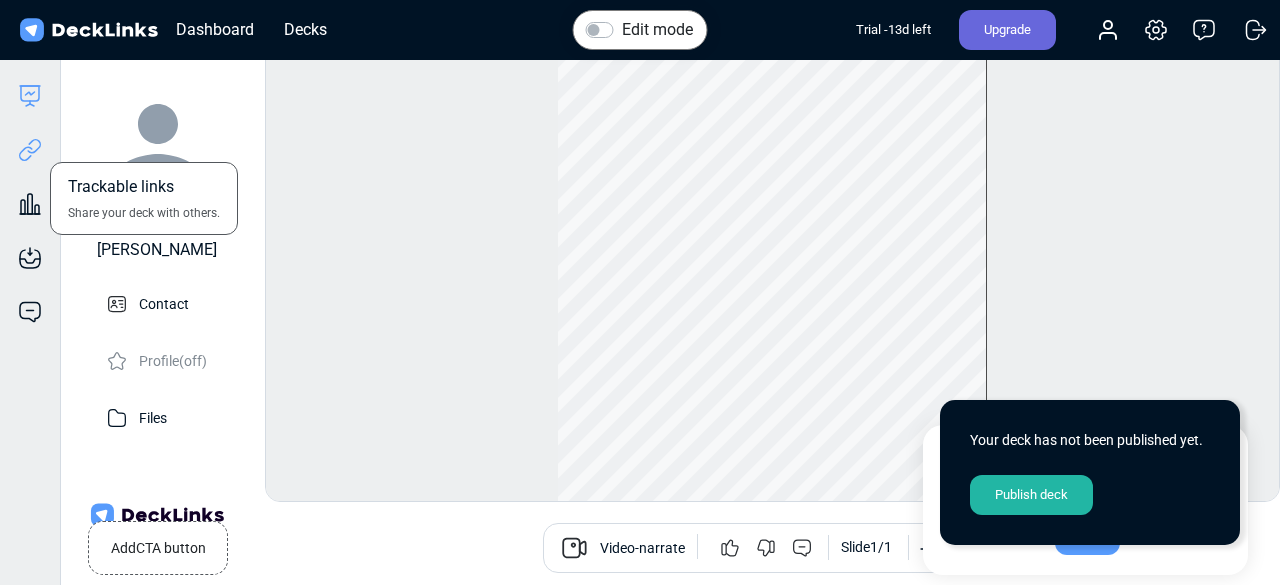 click 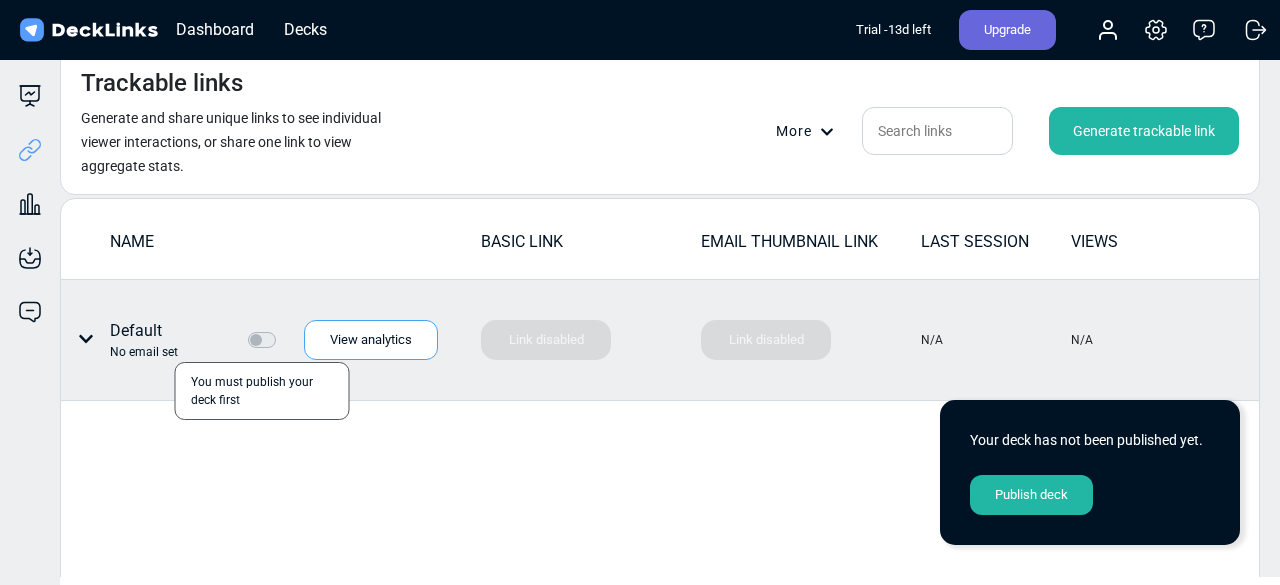 click at bounding box center (284, 328) 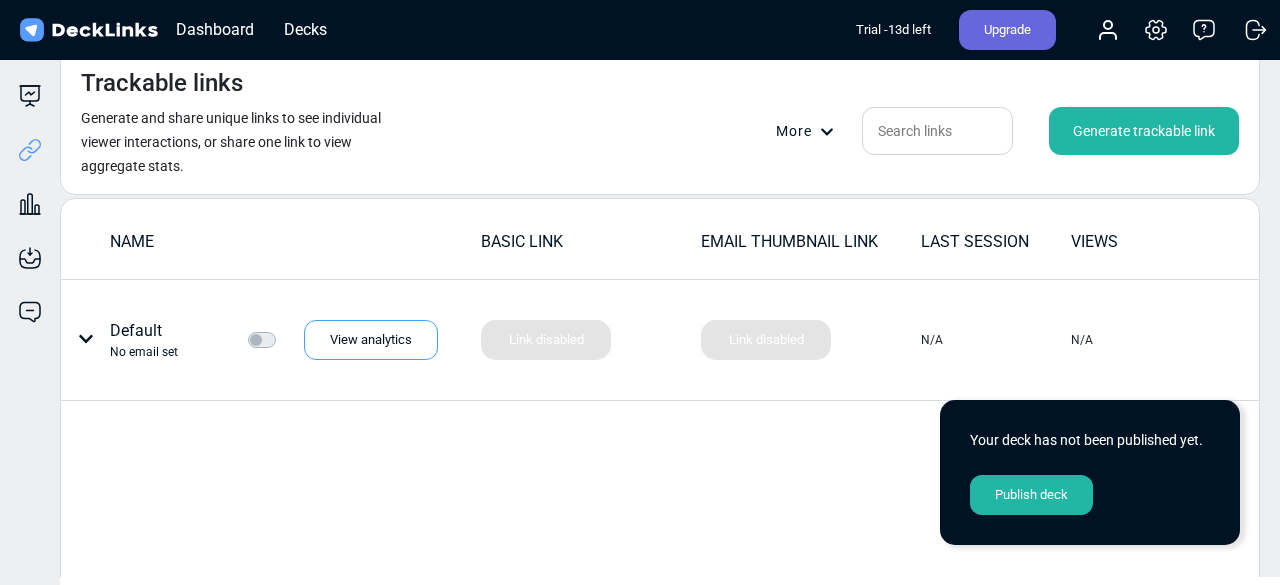 drag, startPoint x: 275, startPoint y: 337, endPoint x: 178, endPoint y: 239, distance: 137.88763 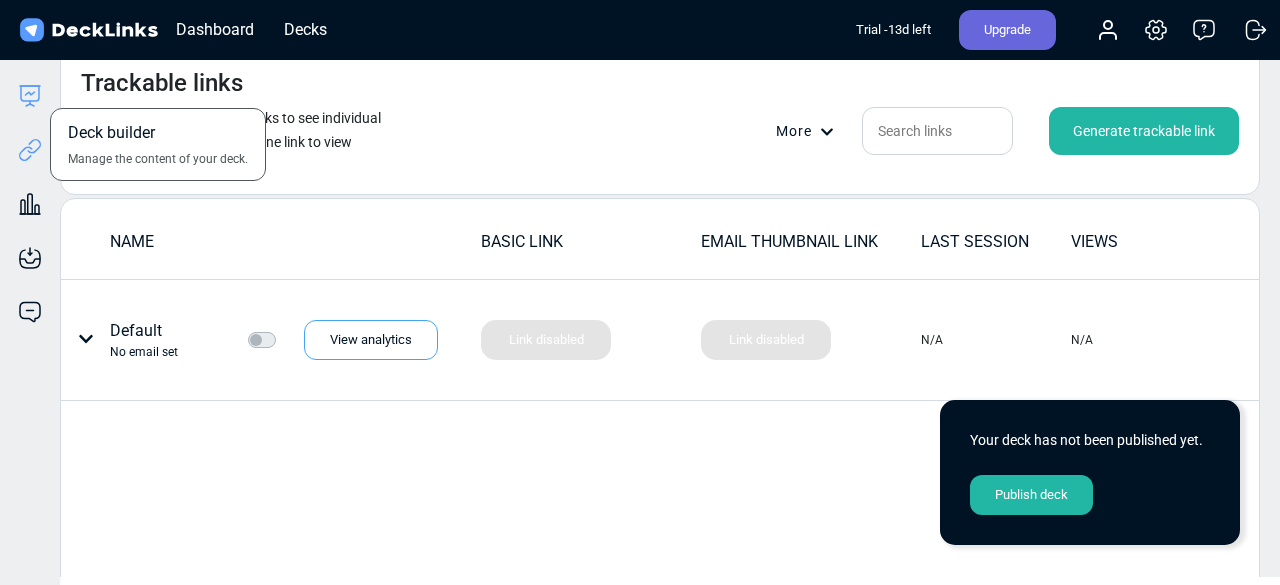 click 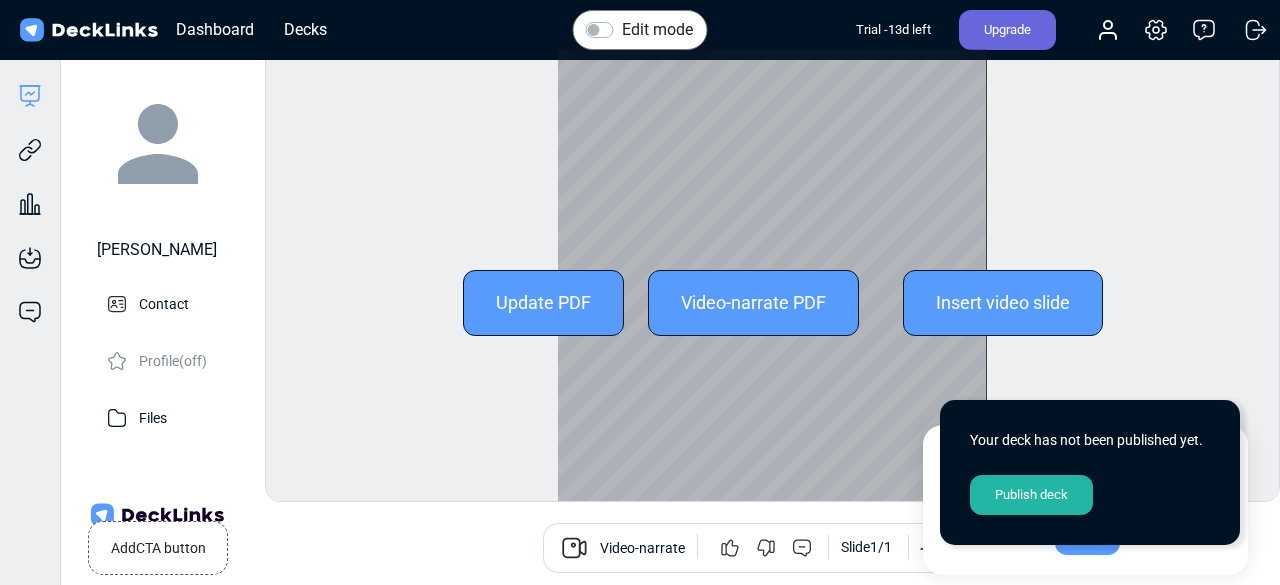 click on "Update PDF" at bounding box center [543, 303] 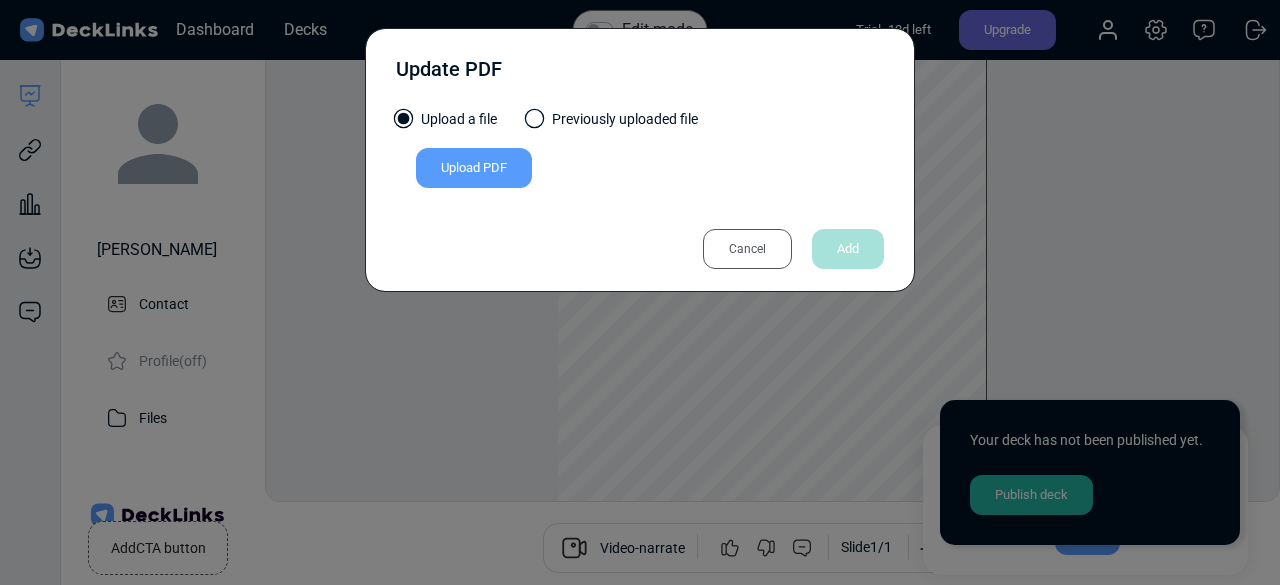 click on "Previously uploaded file" at bounding box center (612, 124) 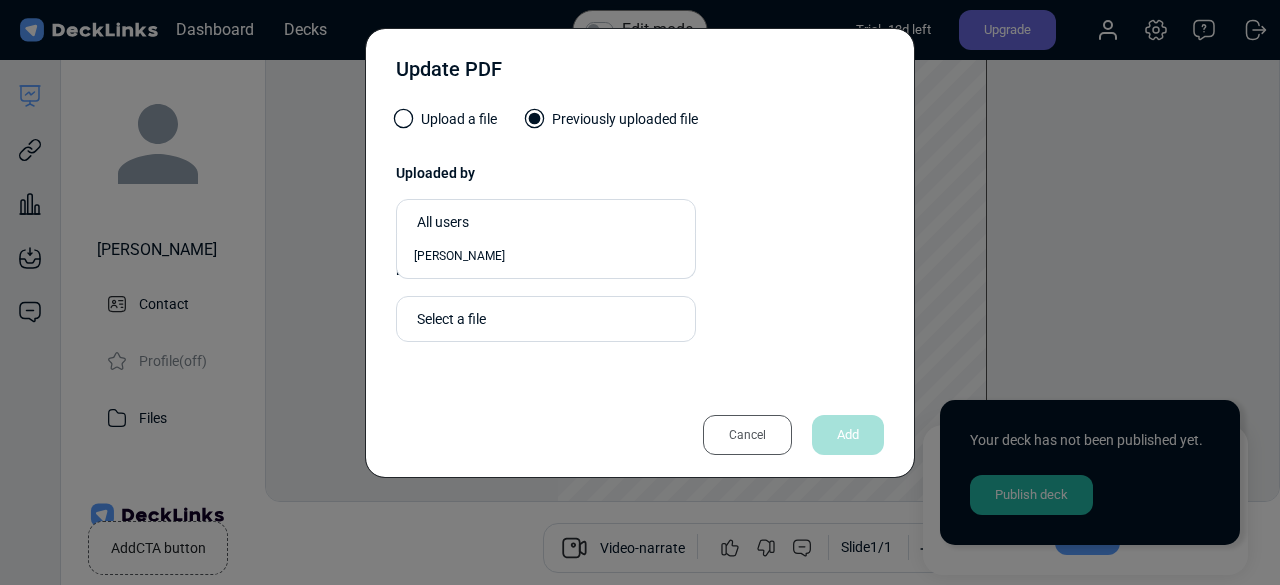click on "All users" at bounding box center [551, 222] 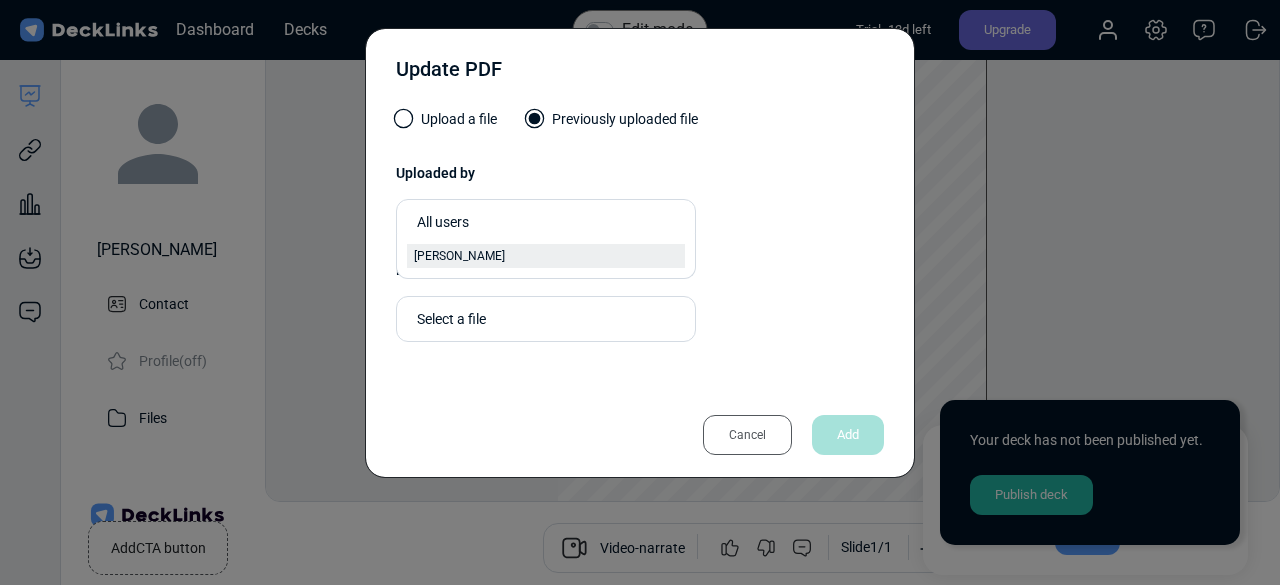click on "scott harry" at bounding box center [546, 256] 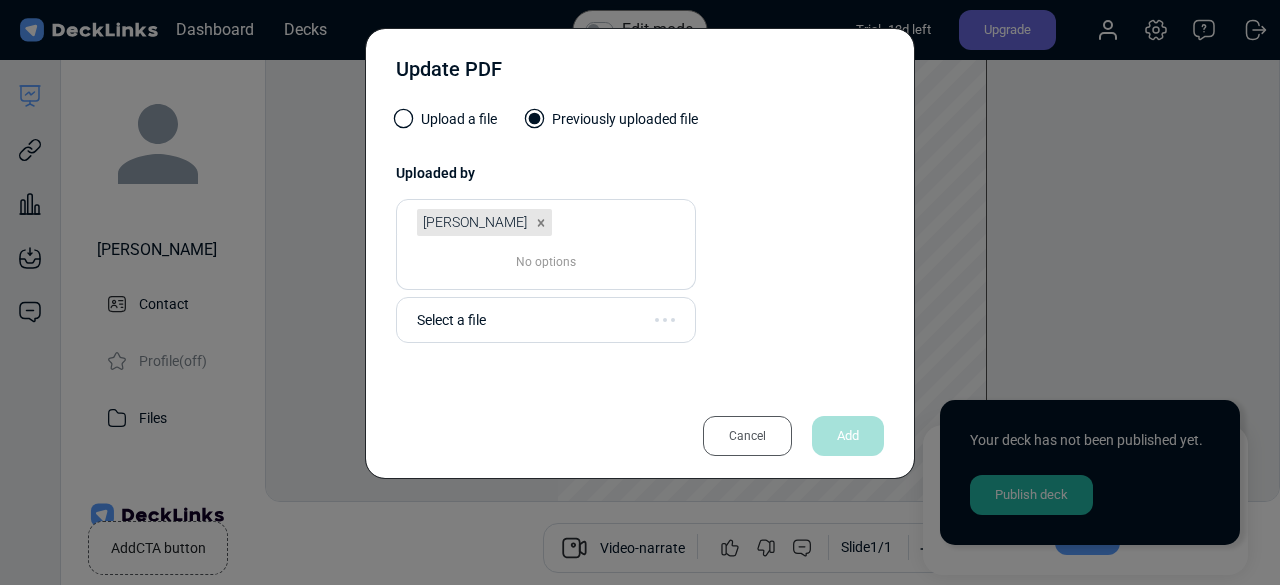 click on "Select a file" at bounding box center (546, 320) 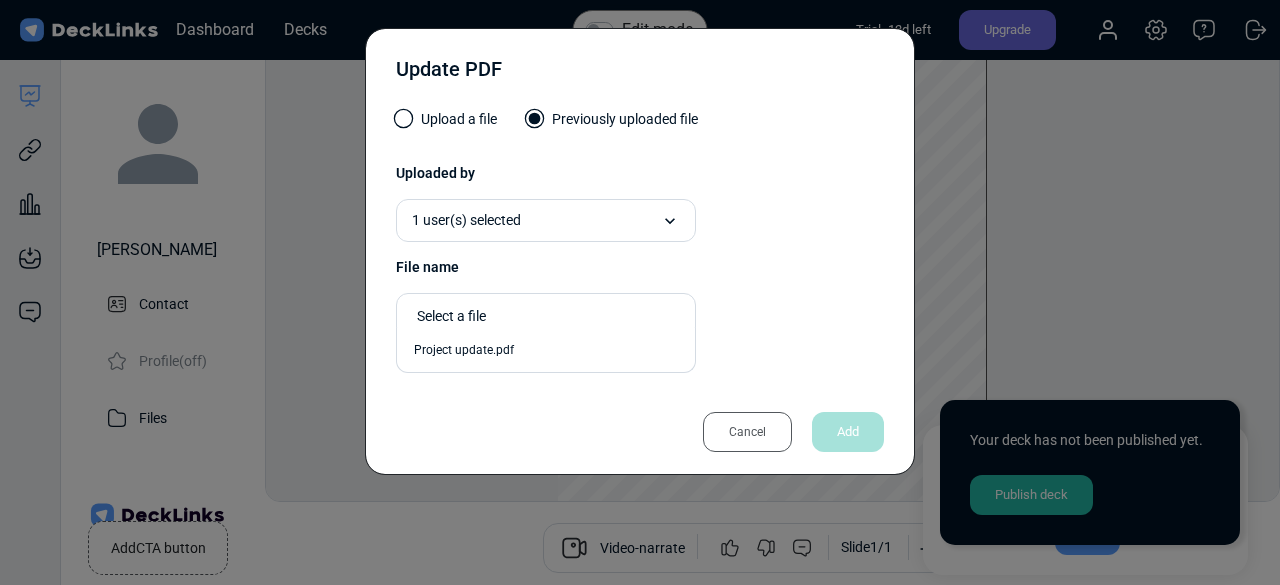 click on "Select a file" at bounding box center [551, 316] 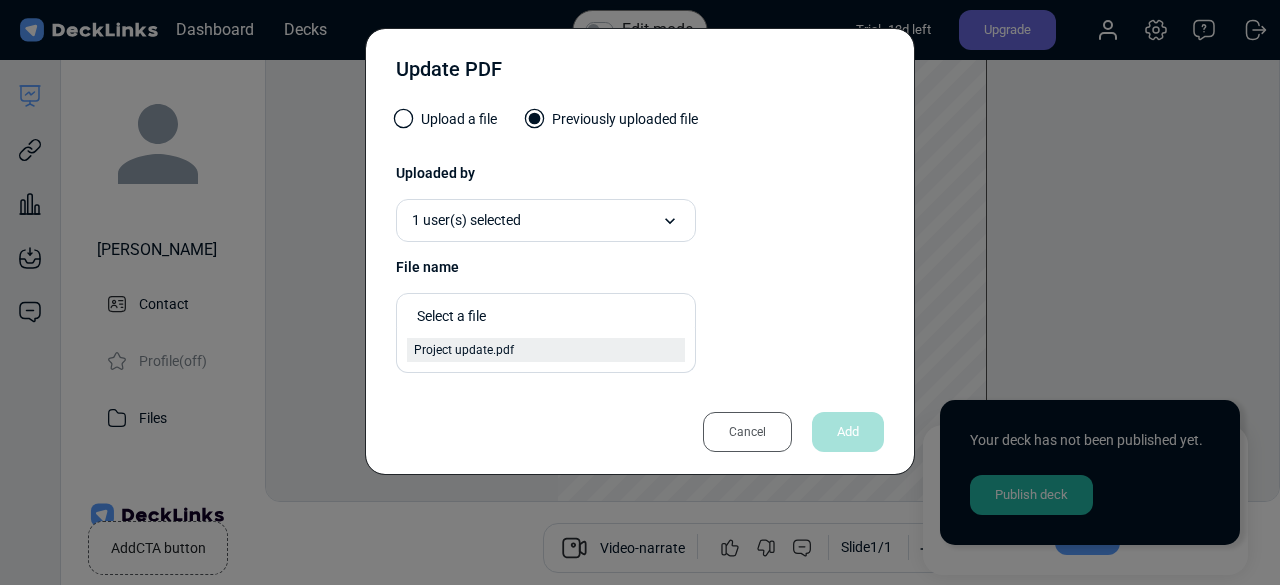 click on "Project update.pdf" at bounding box center (546, 350) 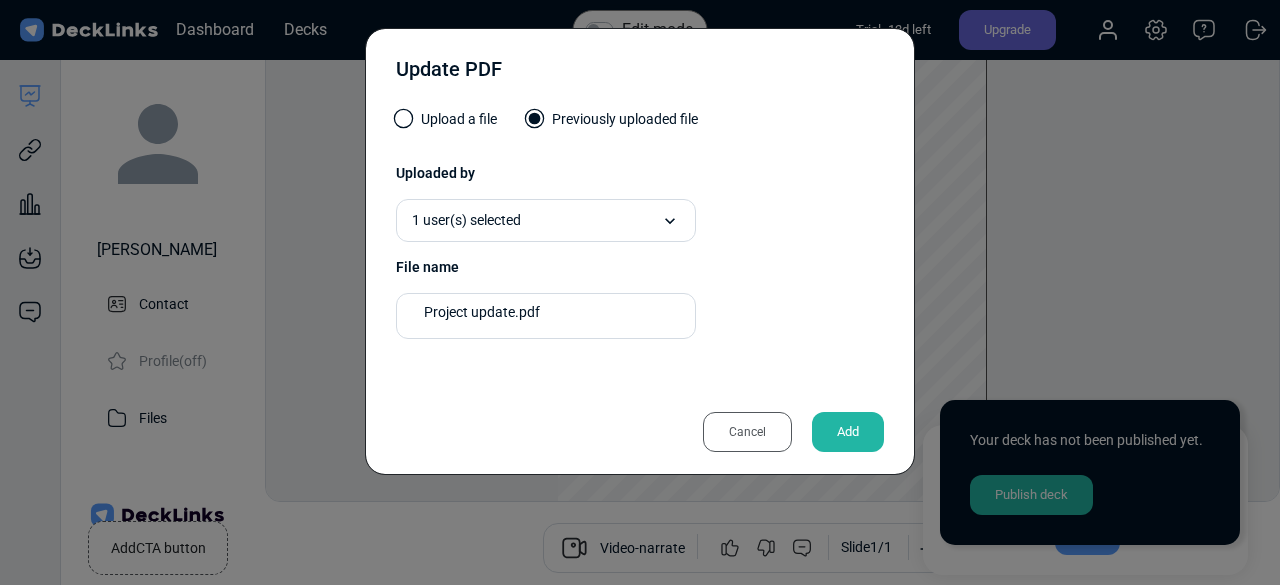 click on "Add" at bounding box center (848, 432) 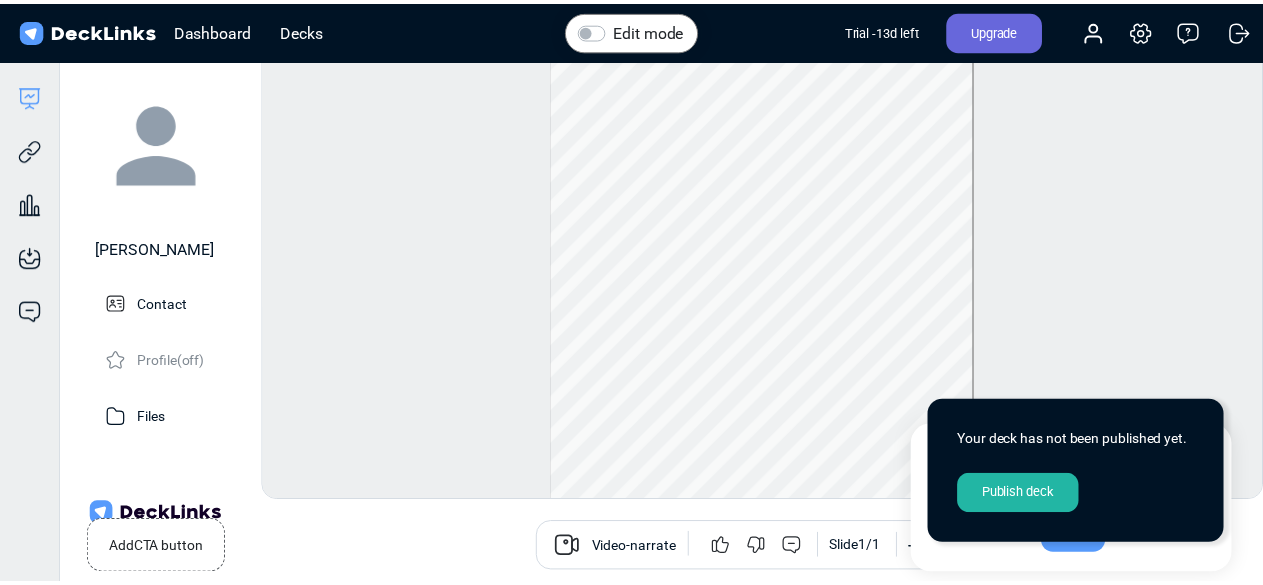 scroll, scrollTop: 54, scrollLeft: 0, axis: vertical 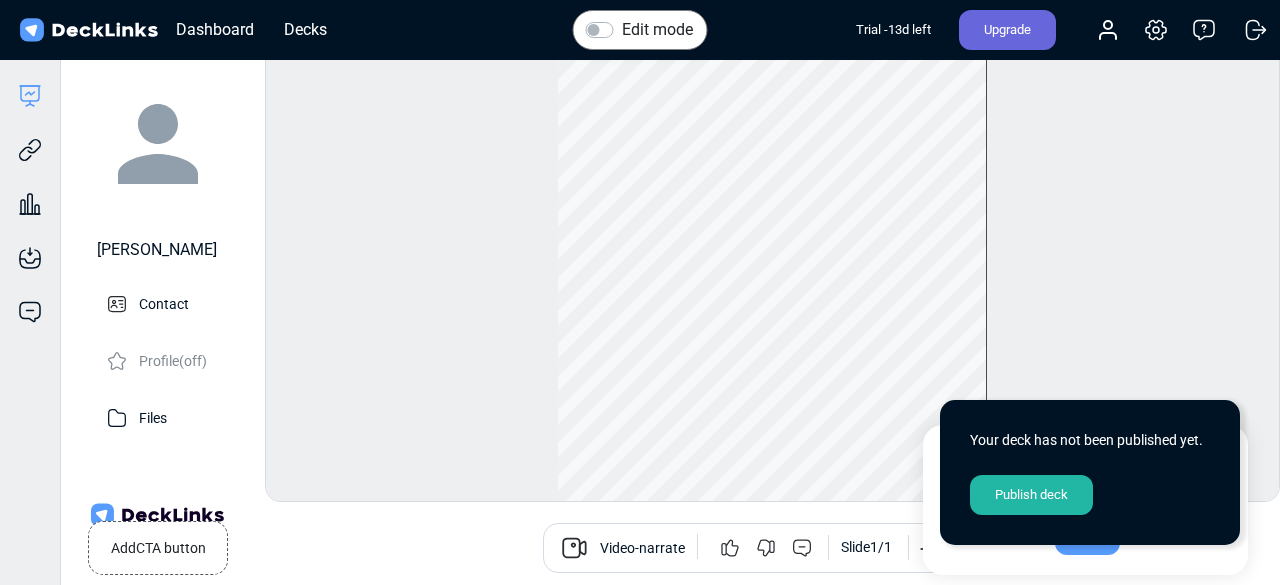 click on "Publish deck" at bounding box center (1031, 495) 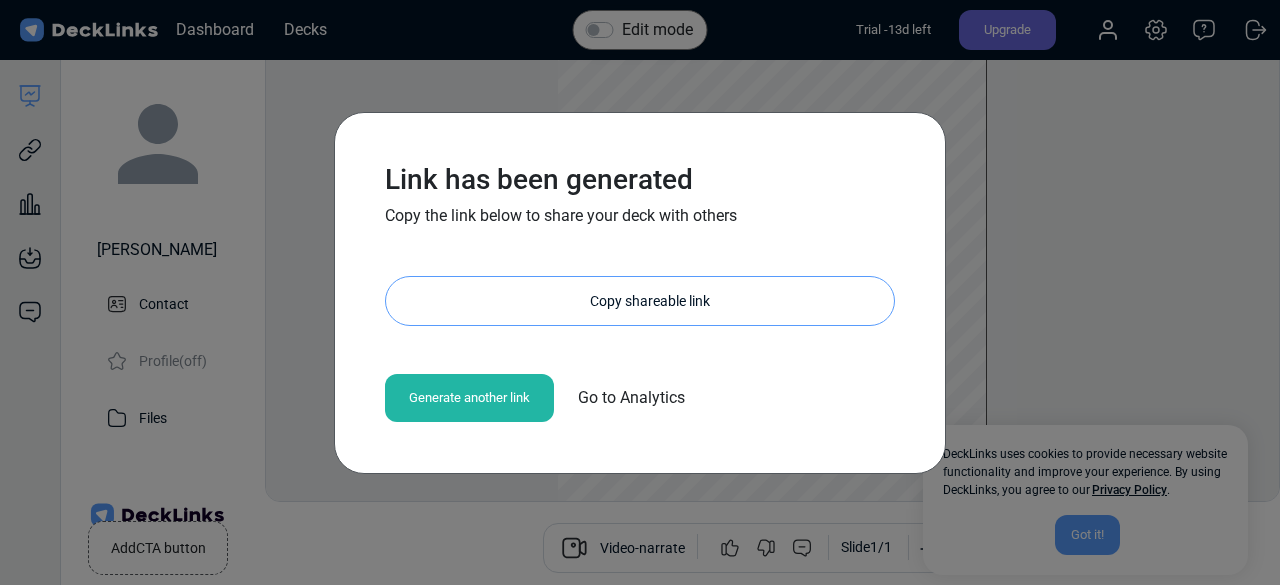 click on "Copy shareable link" at bounding box center (650, 301) 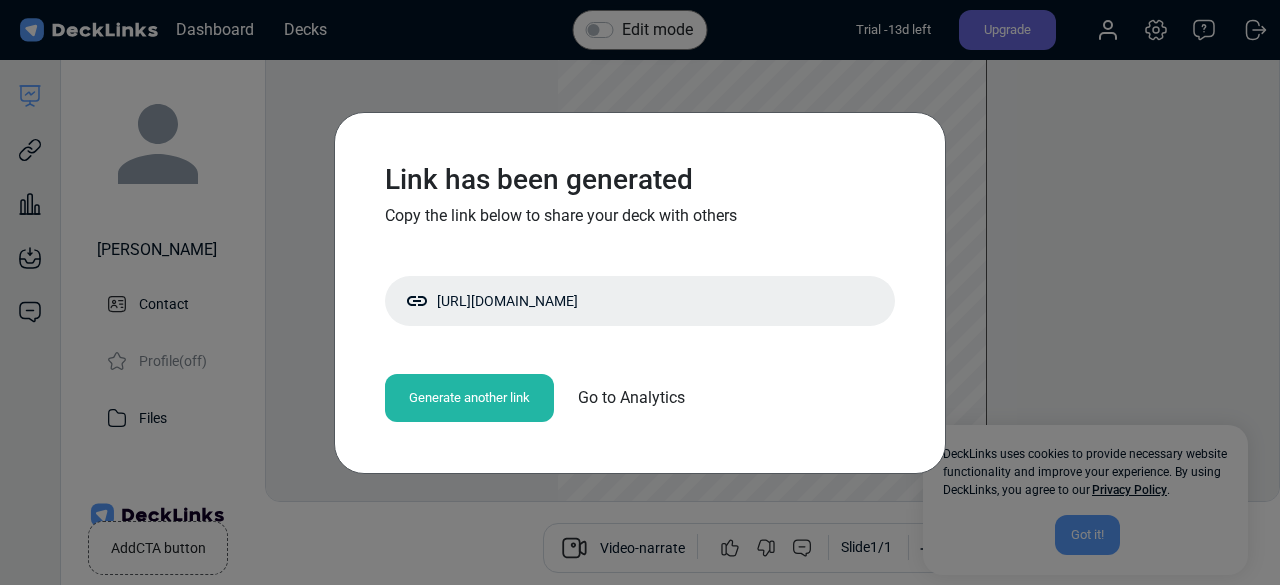 click on "Link has been generated Copy the link below to share your deck with others   https://my.decklinks.com/jollofsub/shared/zwAmphaBg8ED Copy shareable link Generate another link Go to Analytics" at bounding box center (640, 292) 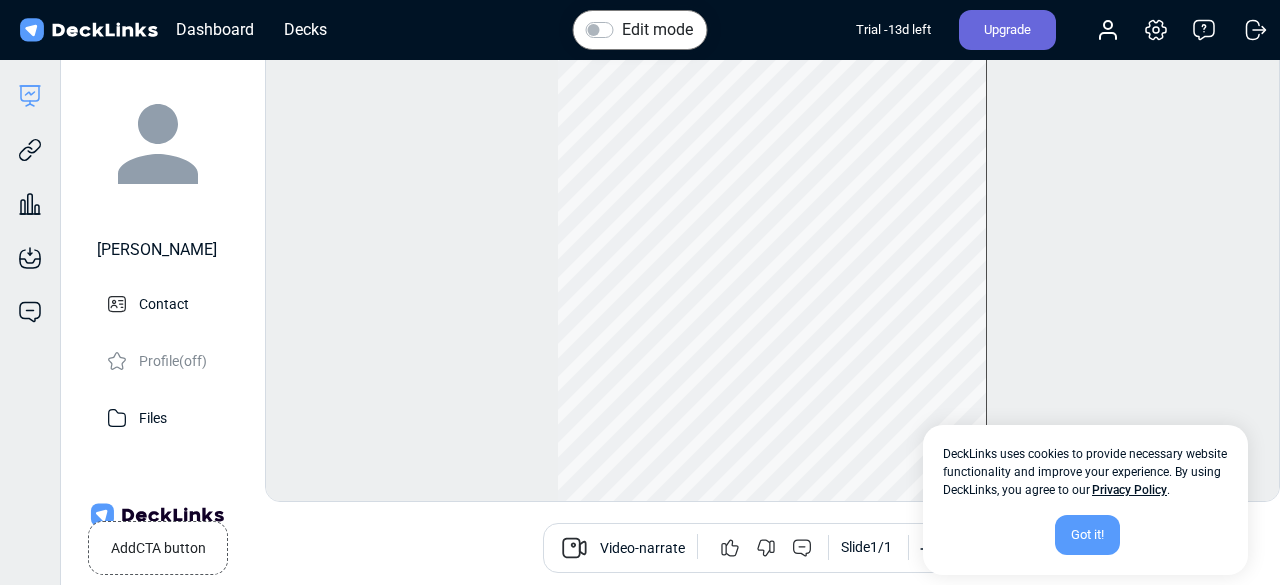 click on "scott harry" at bounding box center [157, 250] 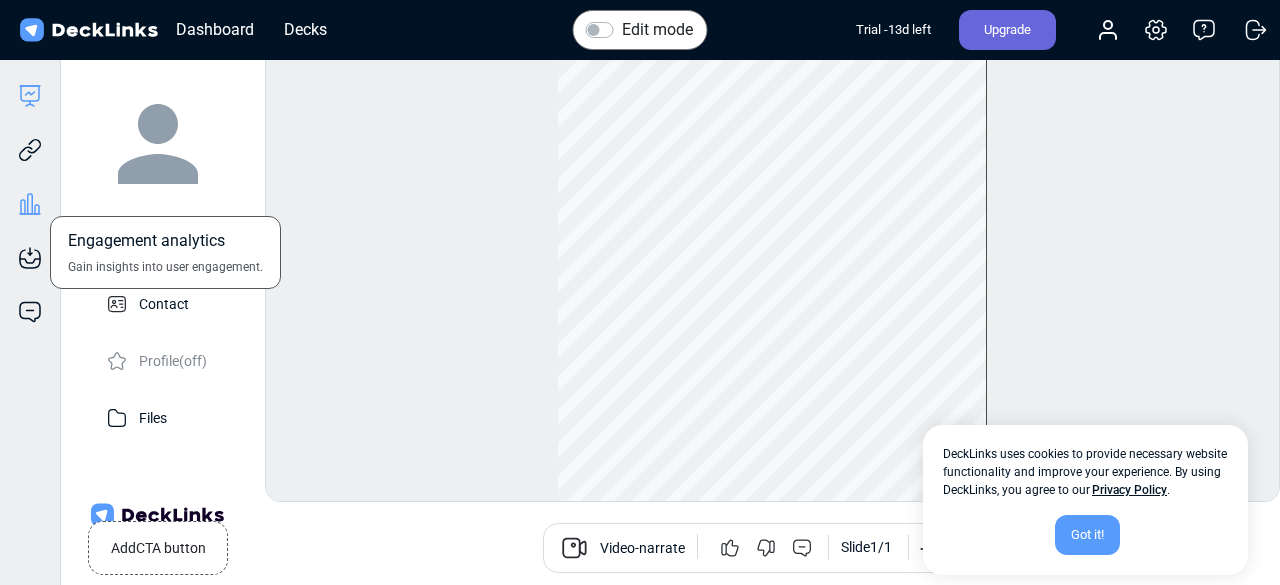 click 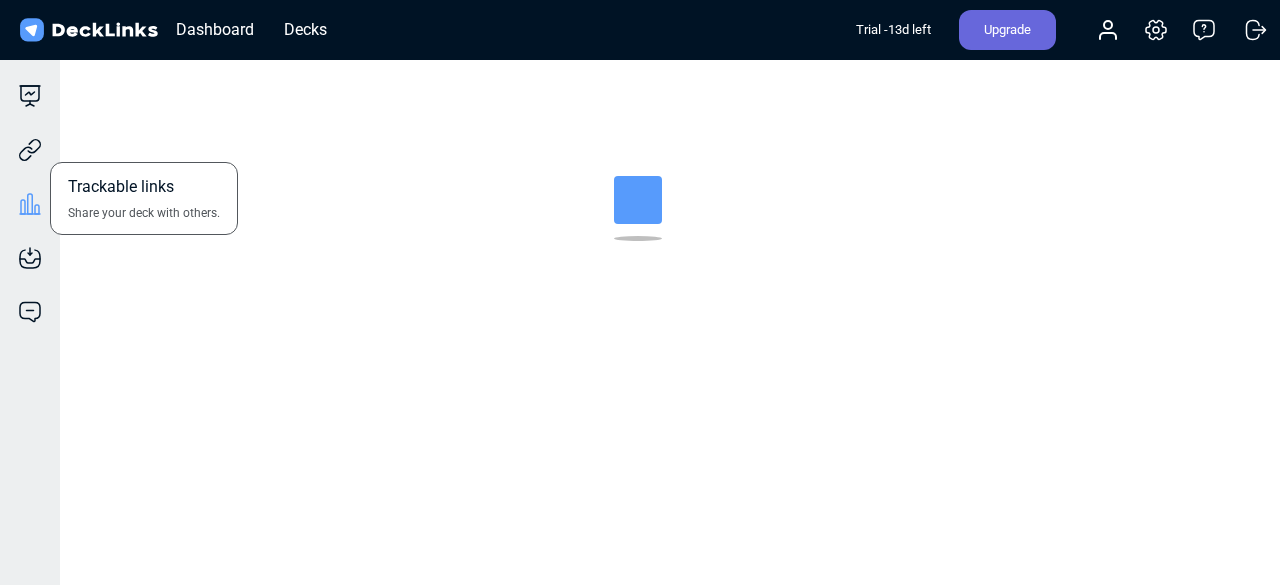 click on "Trackable links Share your deck with others." at bounding box center (30, 135) 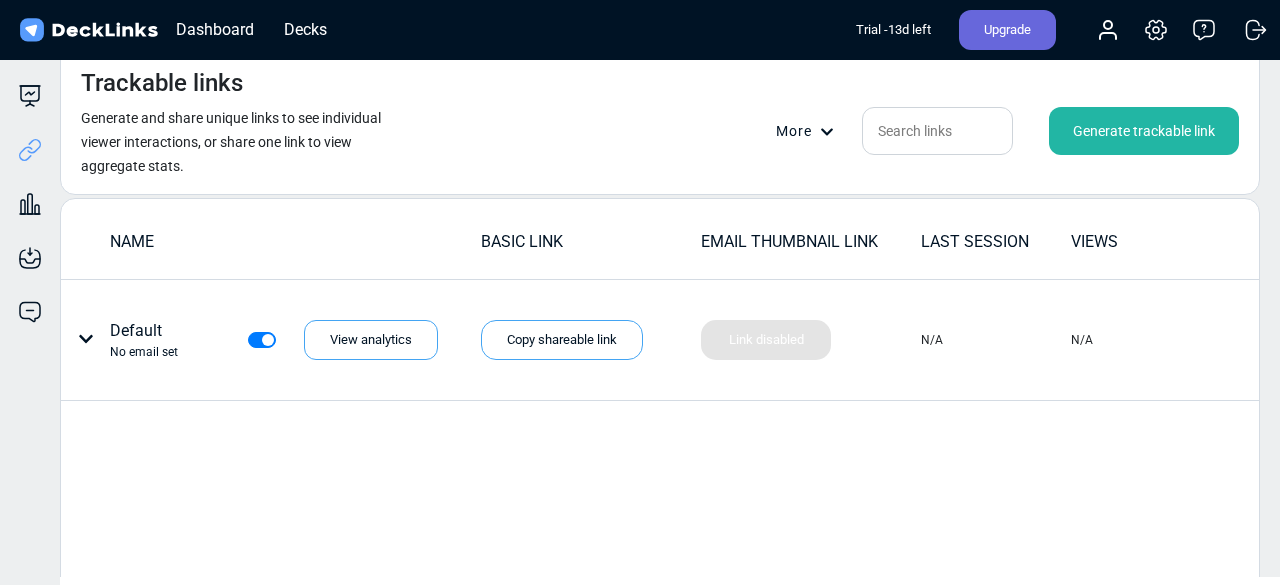 click on "Generate trackable link" at bounding box center [1144, 131] 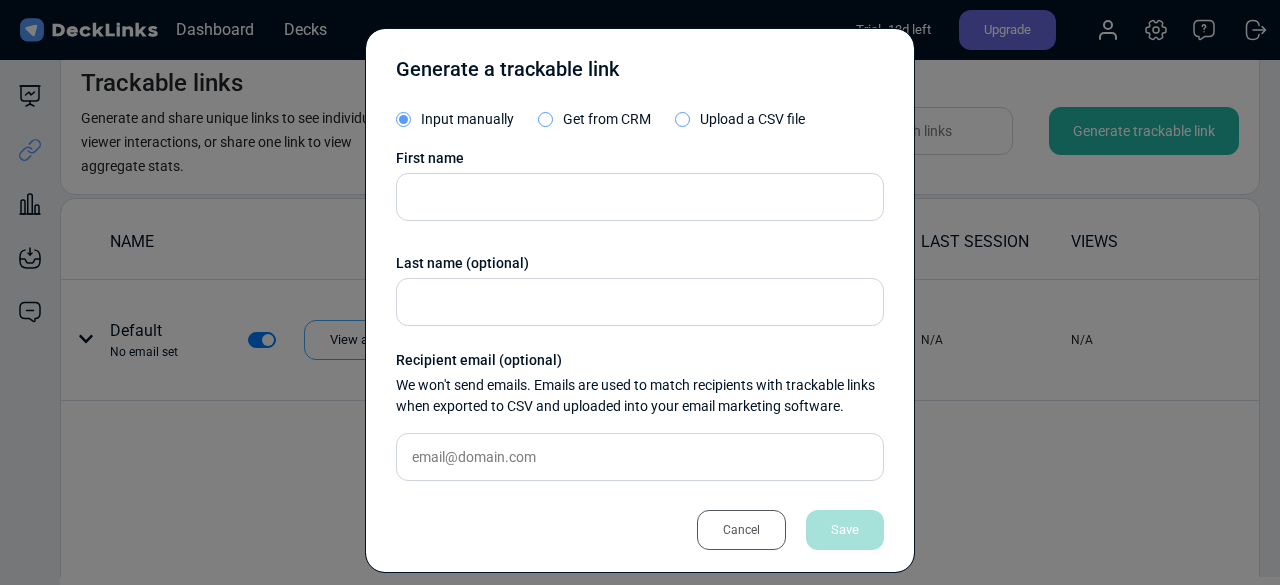 click on "Generate a trackable link   Input manually   Get from CRM   Upload a CSV file First name Last name (optional) Recipient email (optional) We won't send emails. Emails are used to match recipients with trackable links when exported to CSV and uploaded into your email marketing software. Cancel Save" at bounding box center [640, 292] 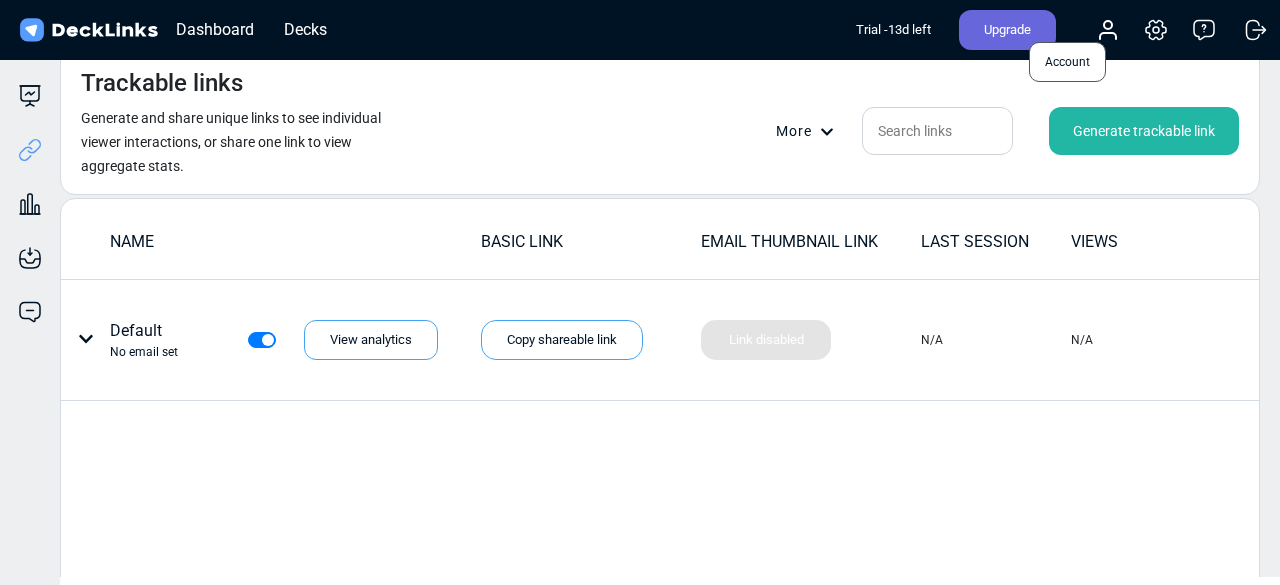 click 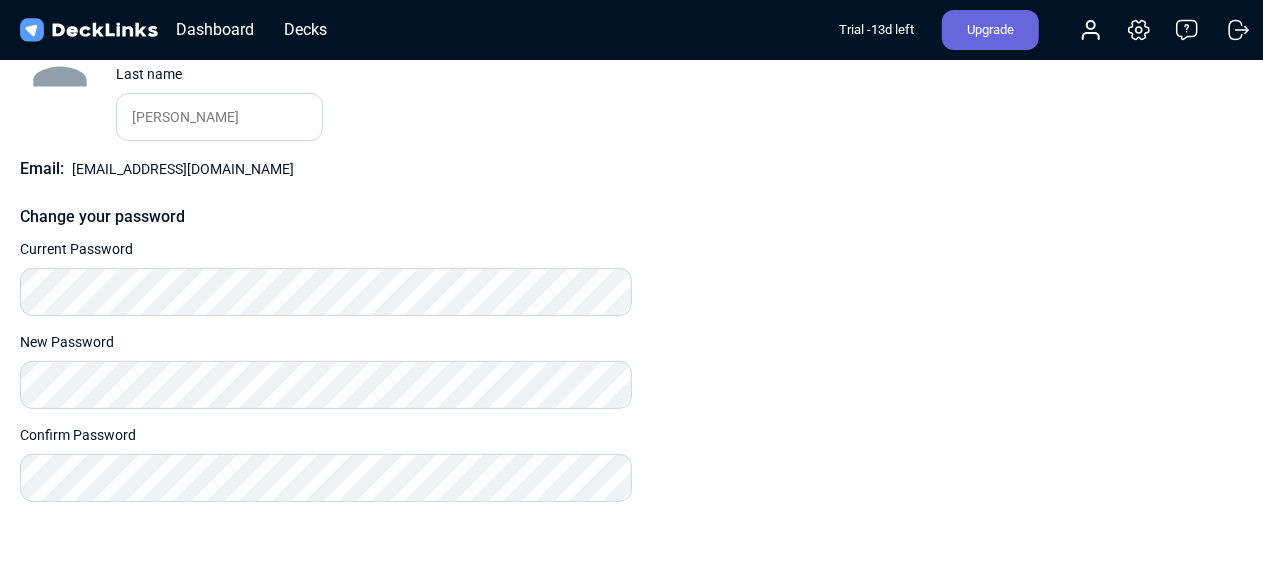 scroll, scrollTop: 0, scrollLeft: 0, axis: both 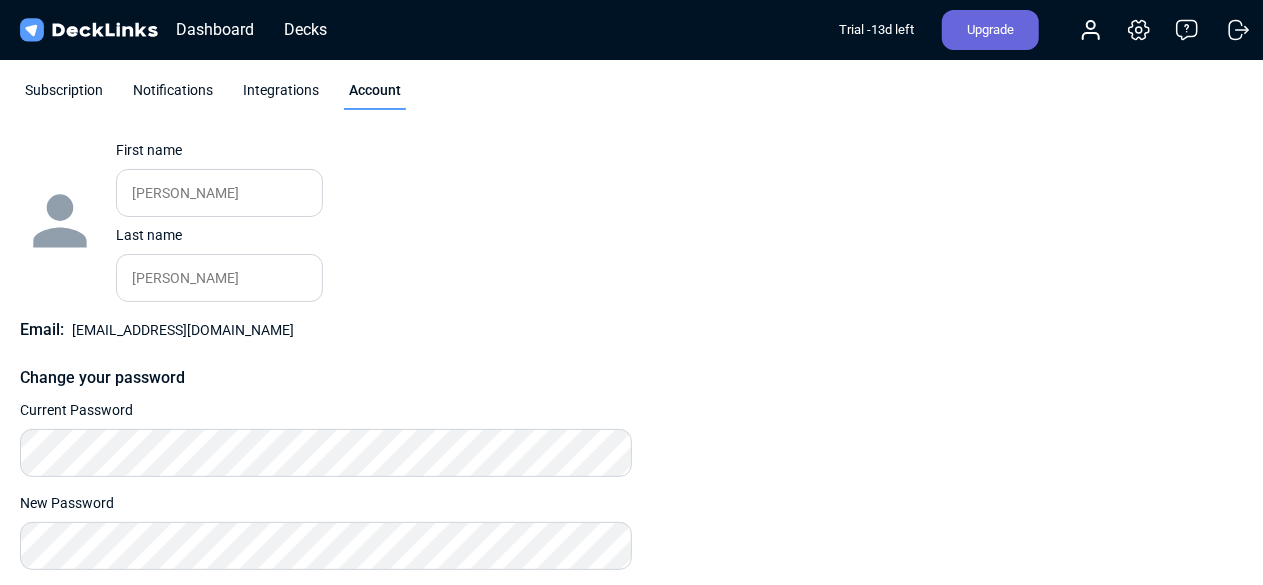 click on "Subscription" at bounding box center (64, 95) 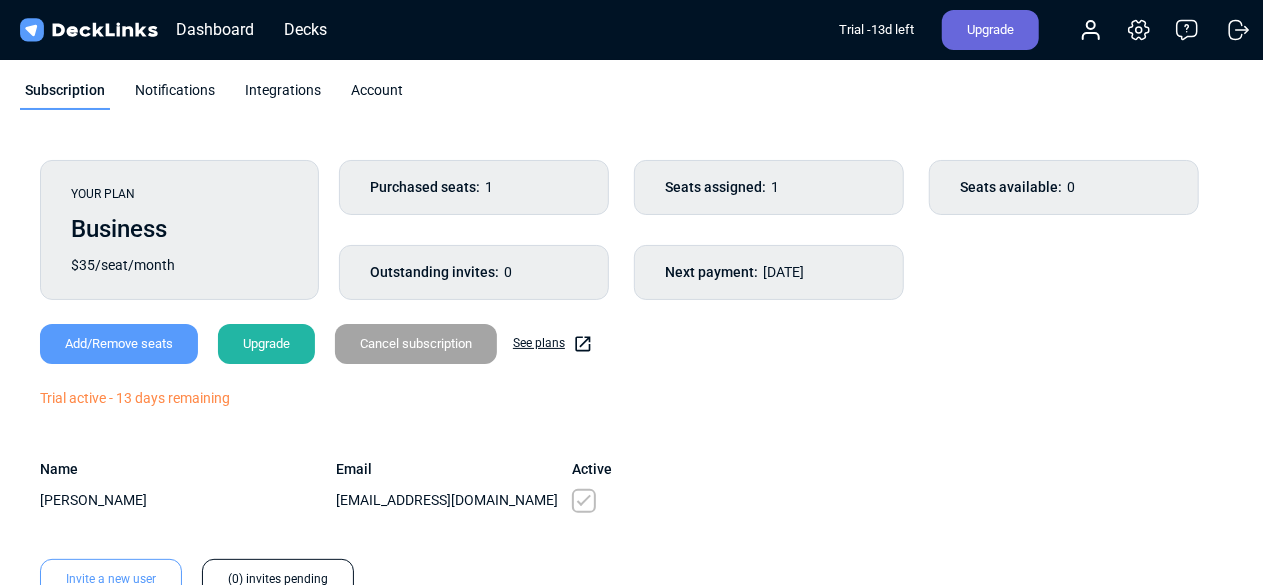 click on "Subscription Notifications Integrations Account" at bounding box center (631, 95) 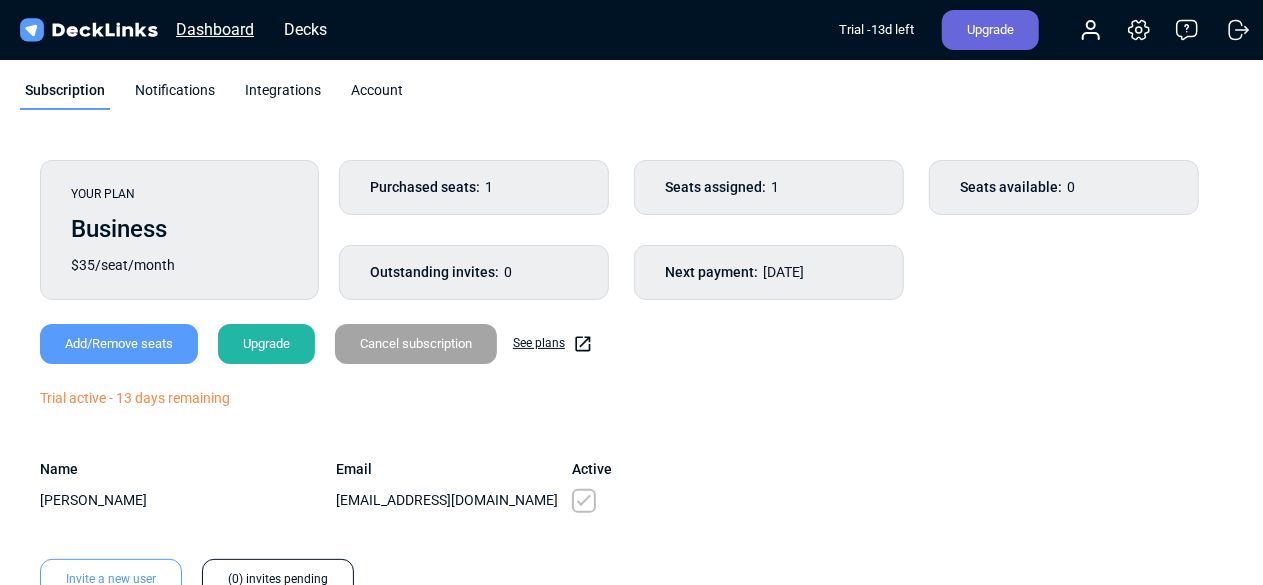 click on "Dashboard" at bounding box center [215, 29] 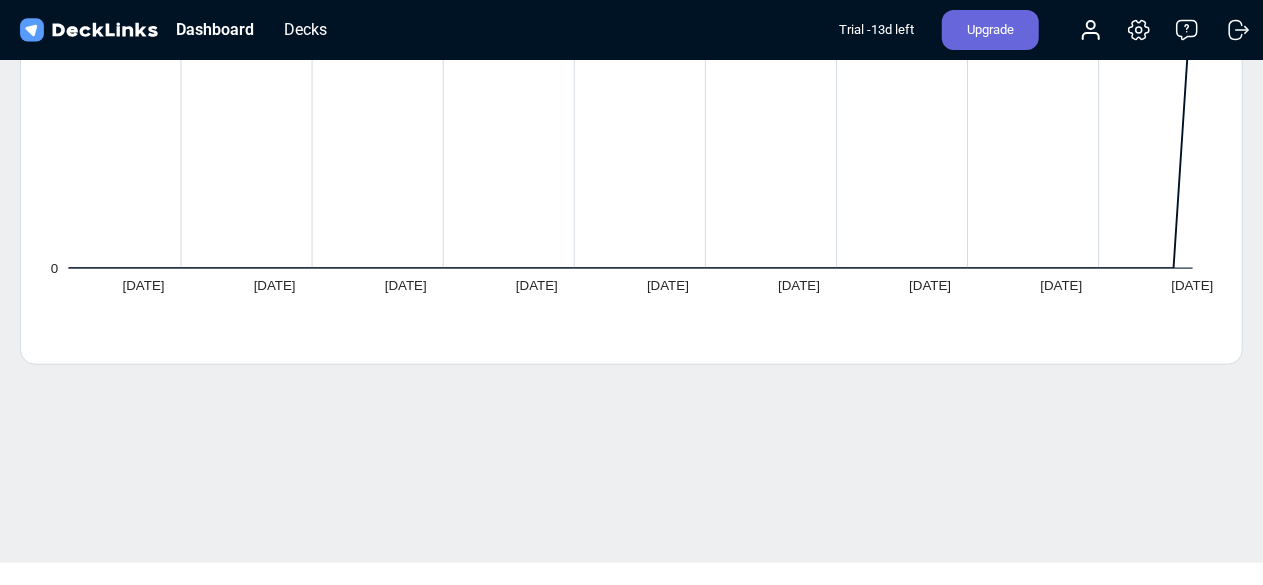 scroll, scrollTop: 0, scrollLeft: 0, axis: both 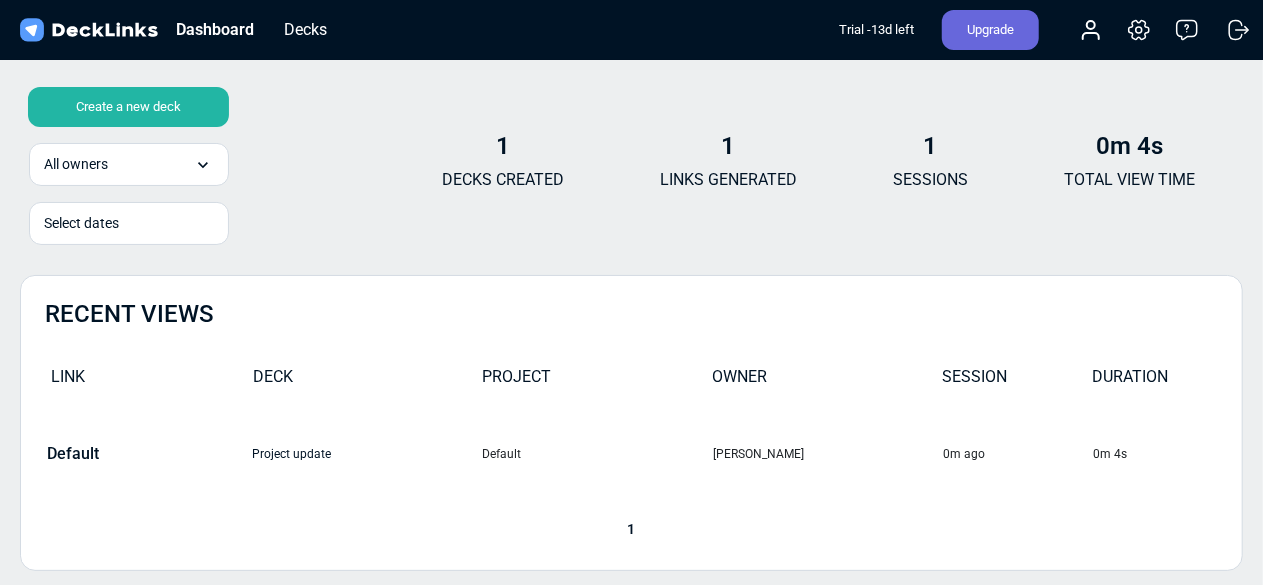 click at bounding box center (88, 30) 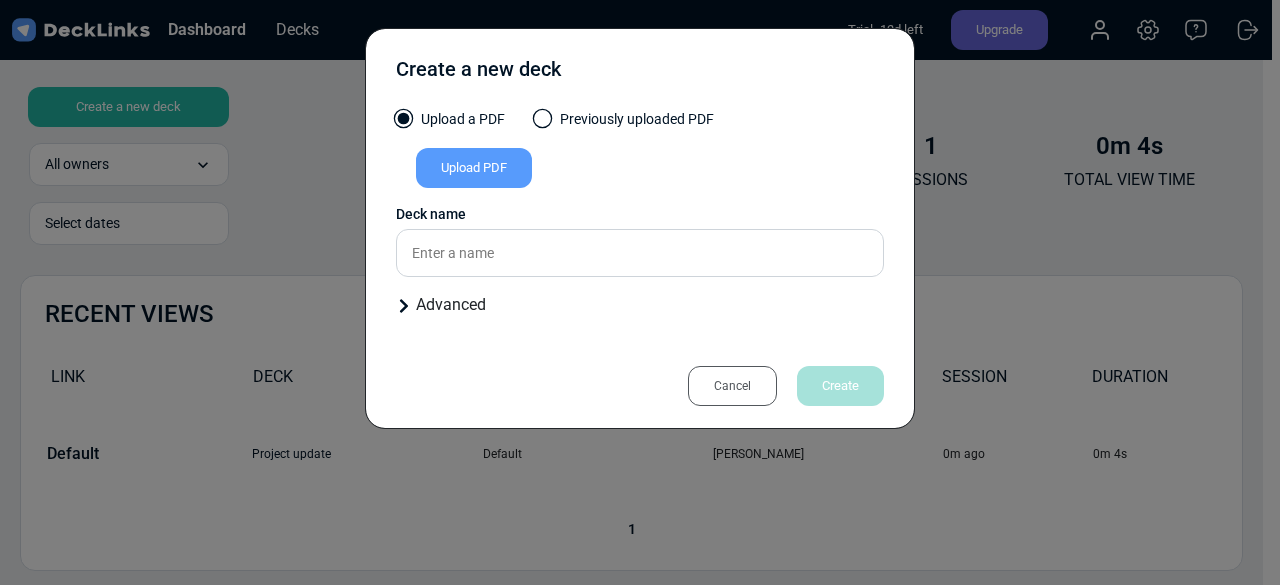 click on "Create a new deck   Upload a PDF   Previously uploaded PDF Upload PDF Uploaded by All users All users scott harry File name Select a file Presentation files must be PDF format. Deck name   Advanced Your deck is for a   New project   Existing project Project name: Please enter a name. Cancel Create" at bounding box center [640, 292] 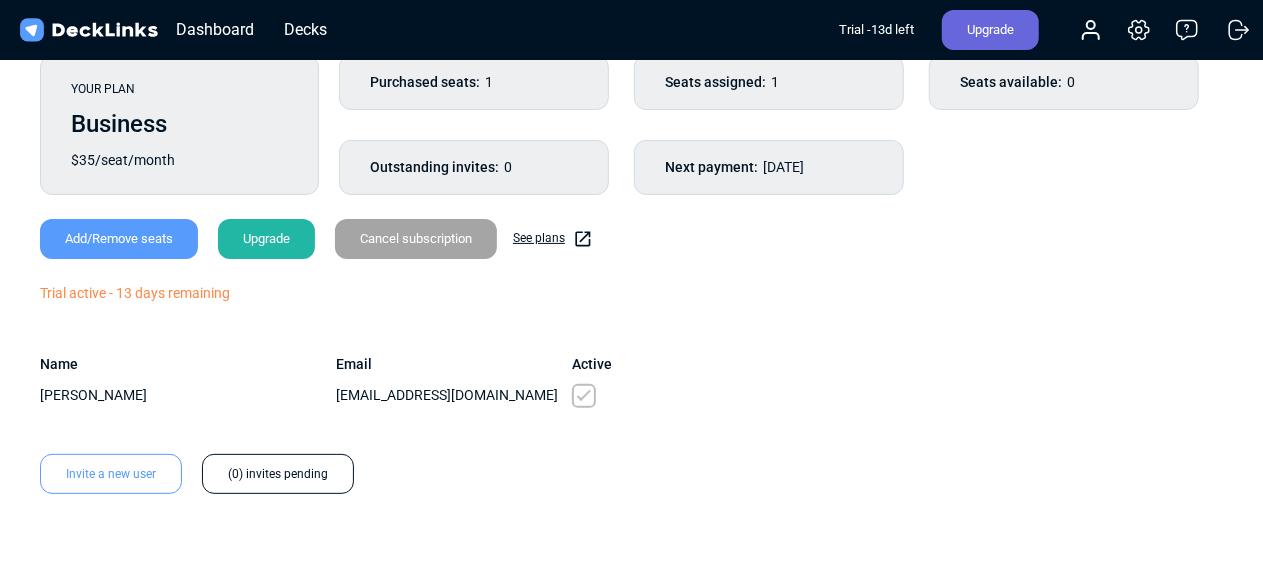 scroll, scrollTop: 74, scrollLeft: 0, axis: vertical 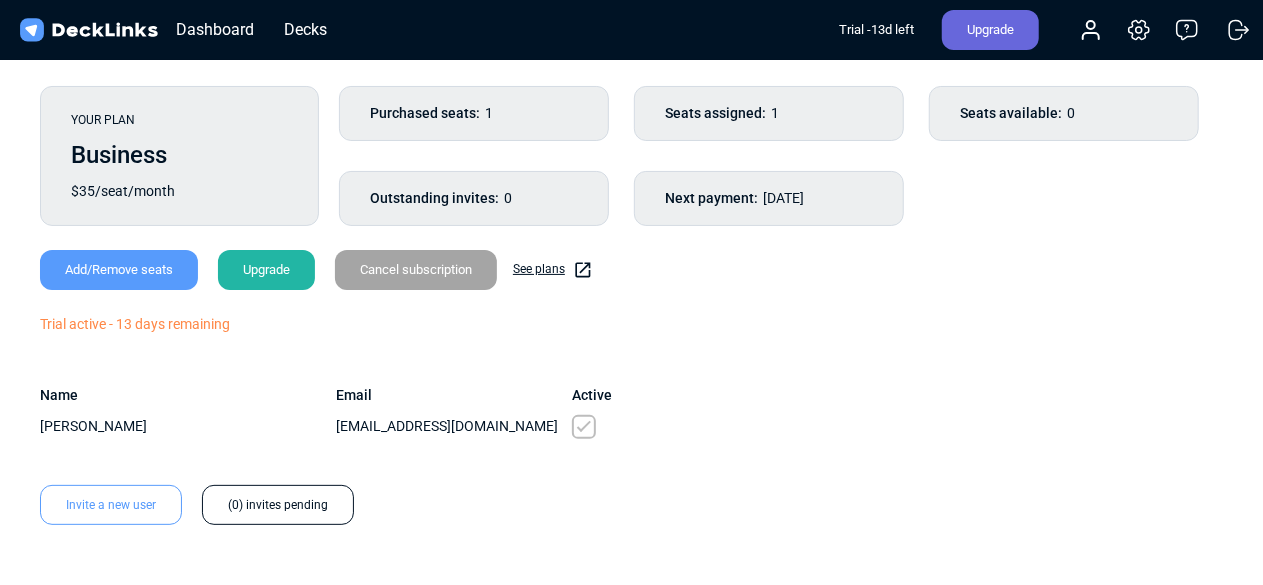 click 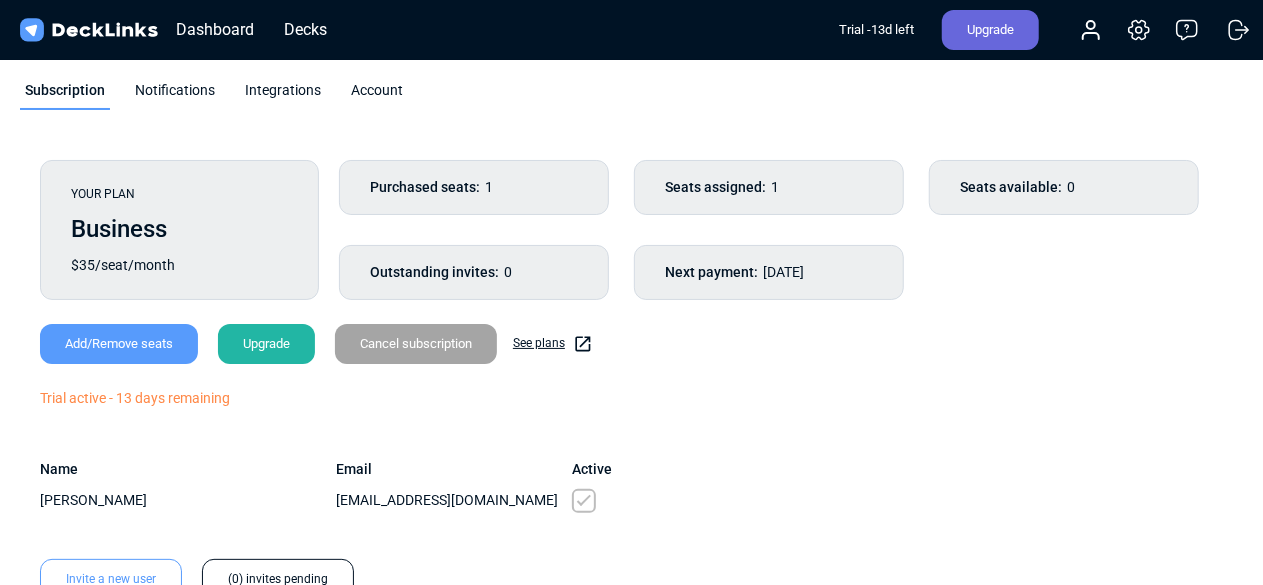 click at bounding box center [88, 30] 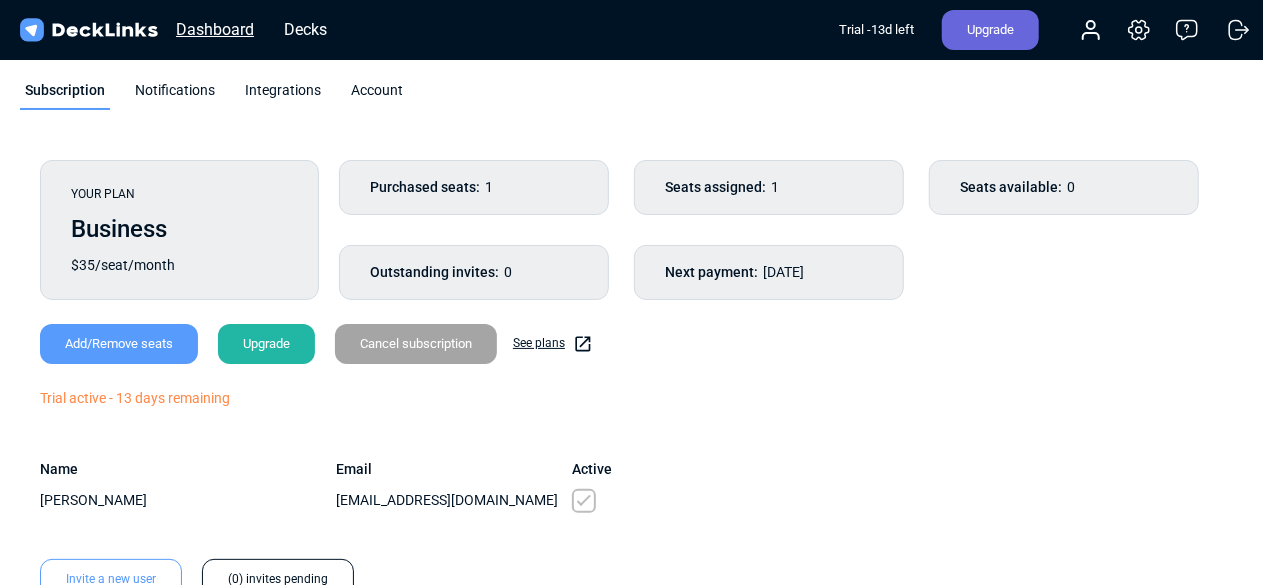 click on "Dashboard" at bounding box center (215, 29) 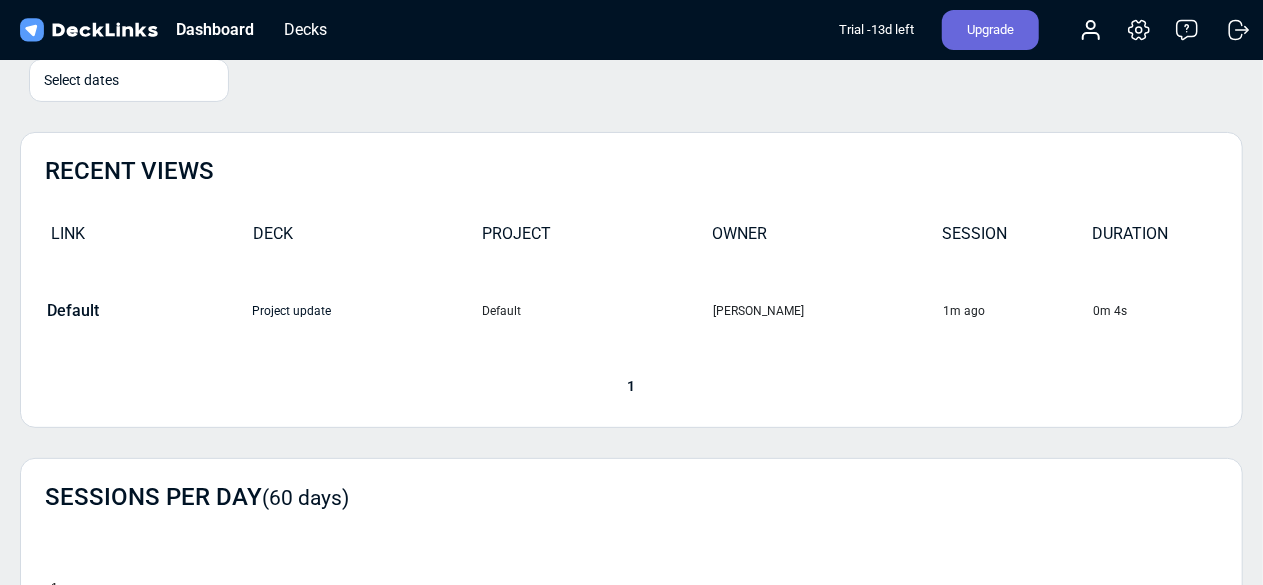 scroll, scrollTop: 0, scrollLeft: 0, axis: both 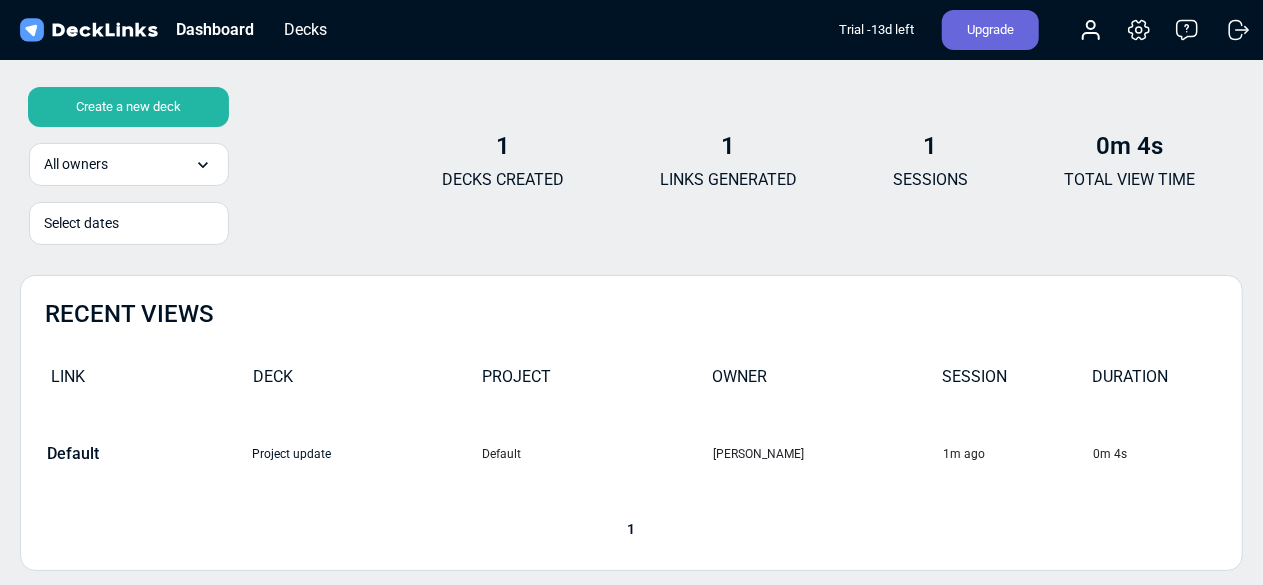 click at bounding box center [88, 30] 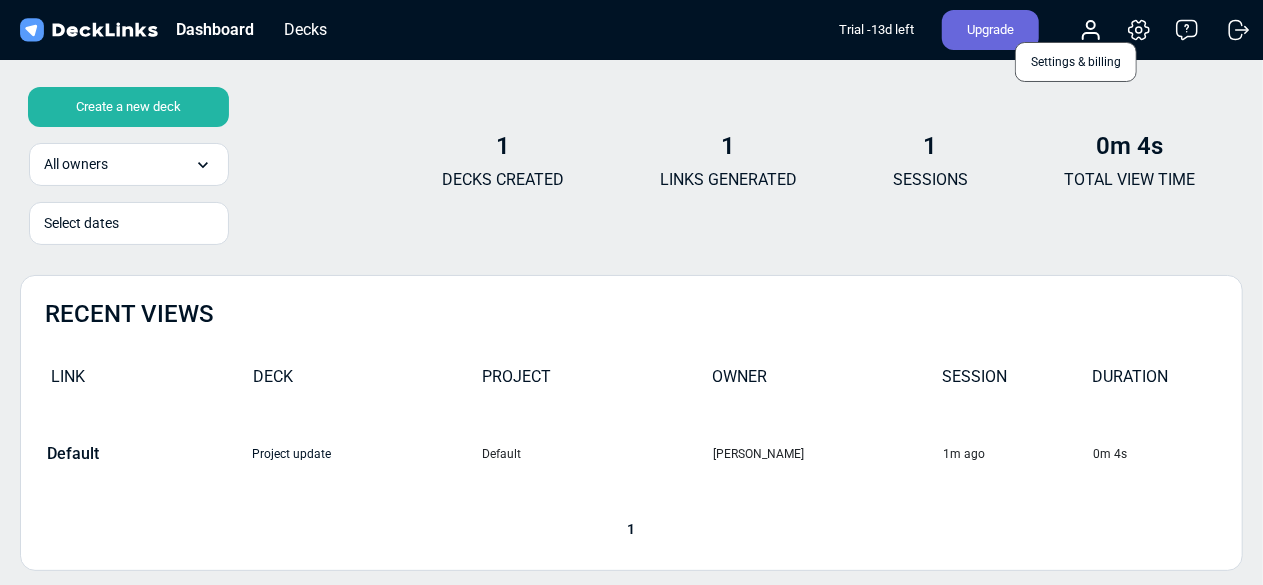 click 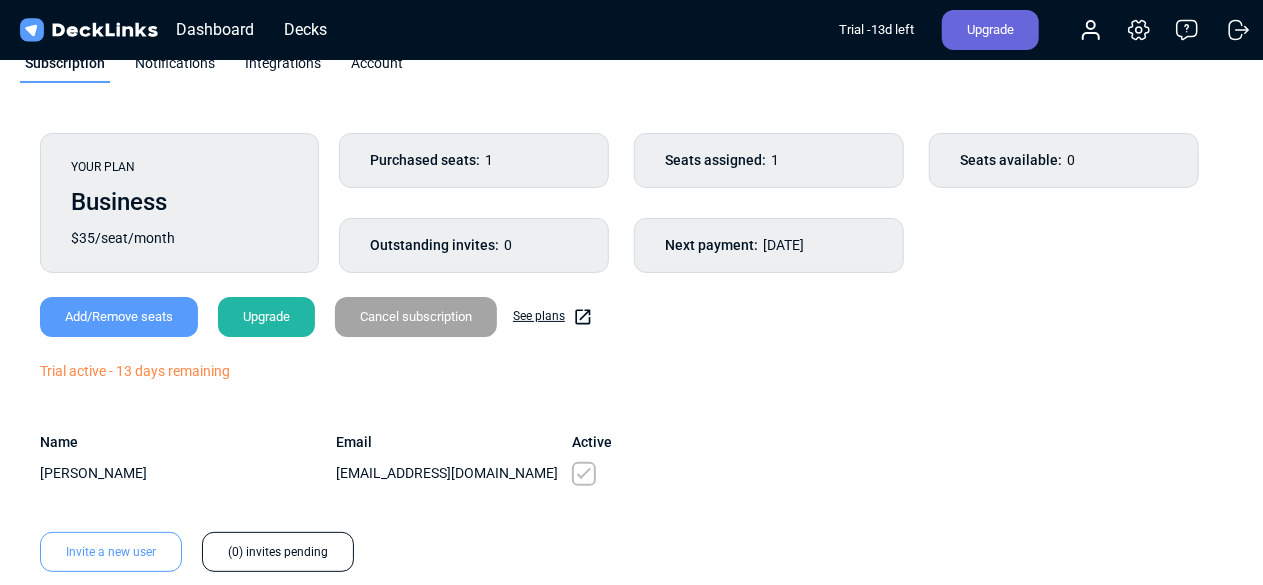 scroll, scrollTop: 26, scrollLeft: 0, axis: vertical 